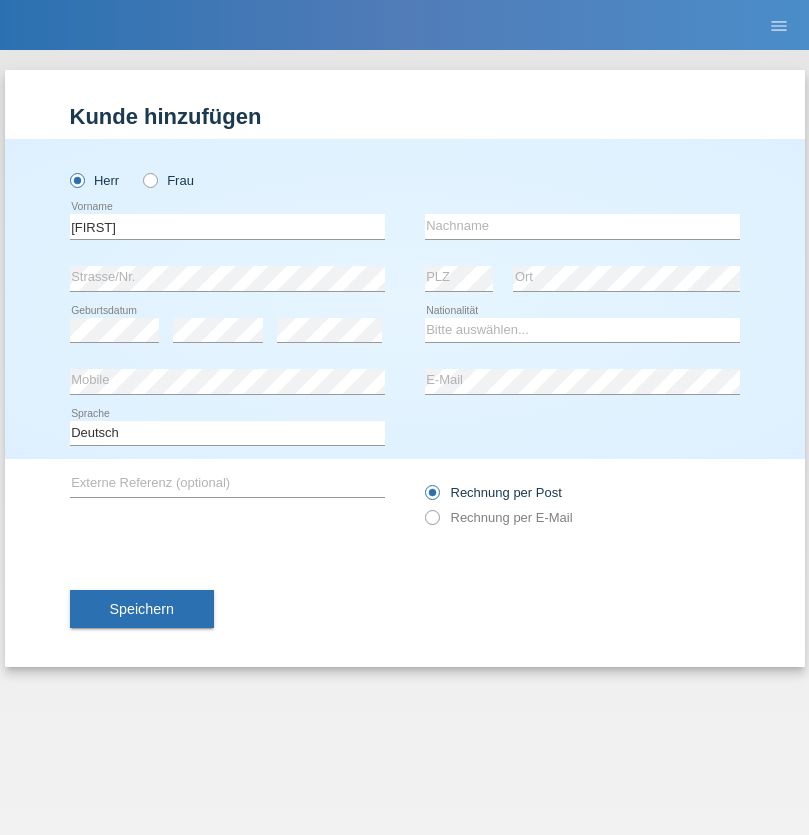 scroll, scrollTop: 0, scrollLeft: 0, axis: both 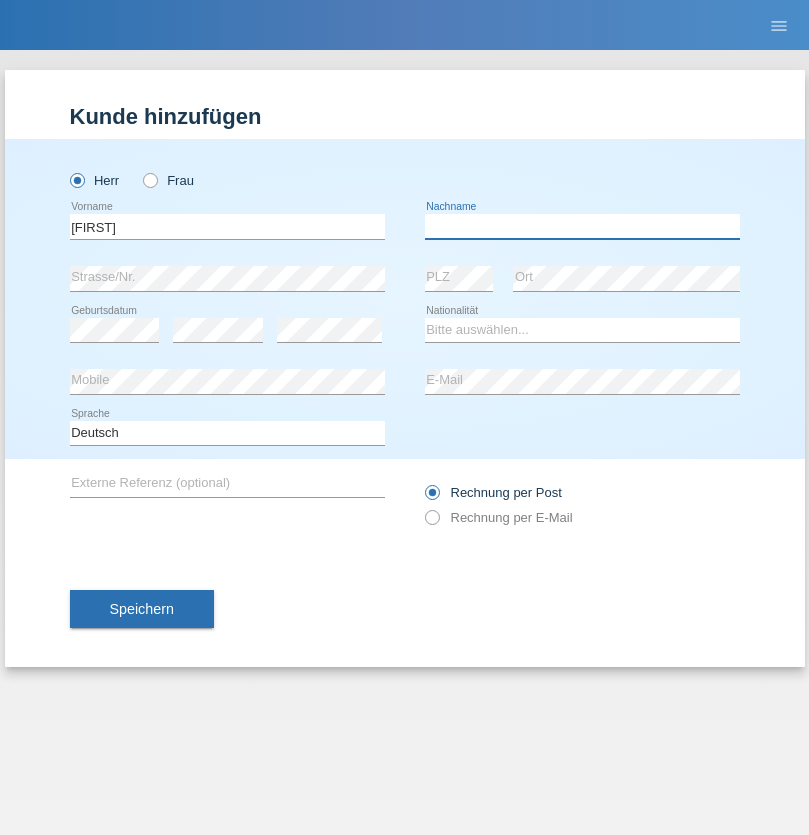 click at bounding box center [582, 226] 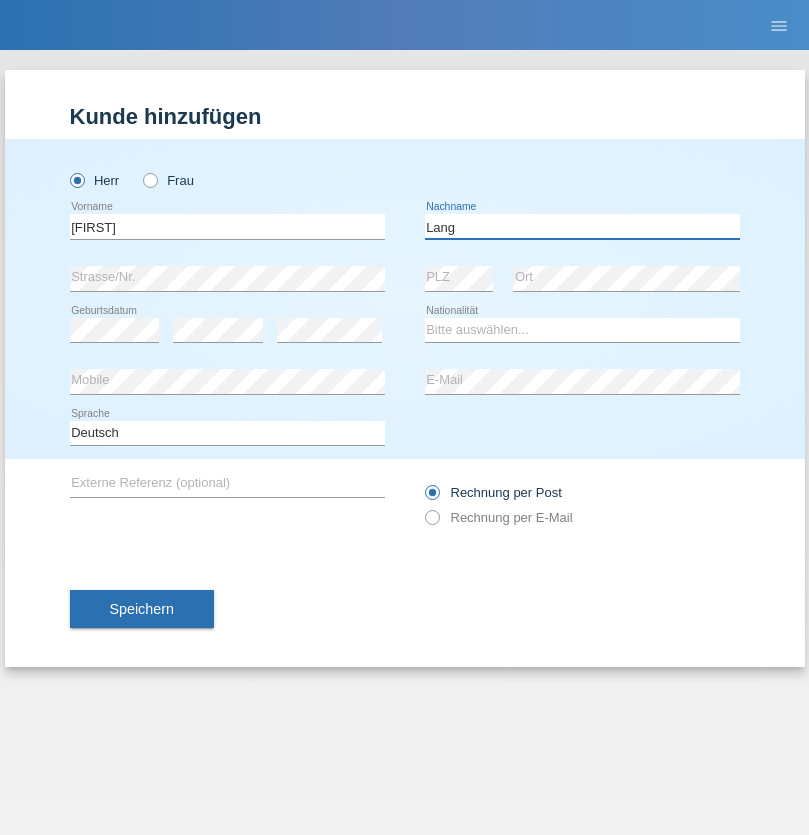 type on "Lang" 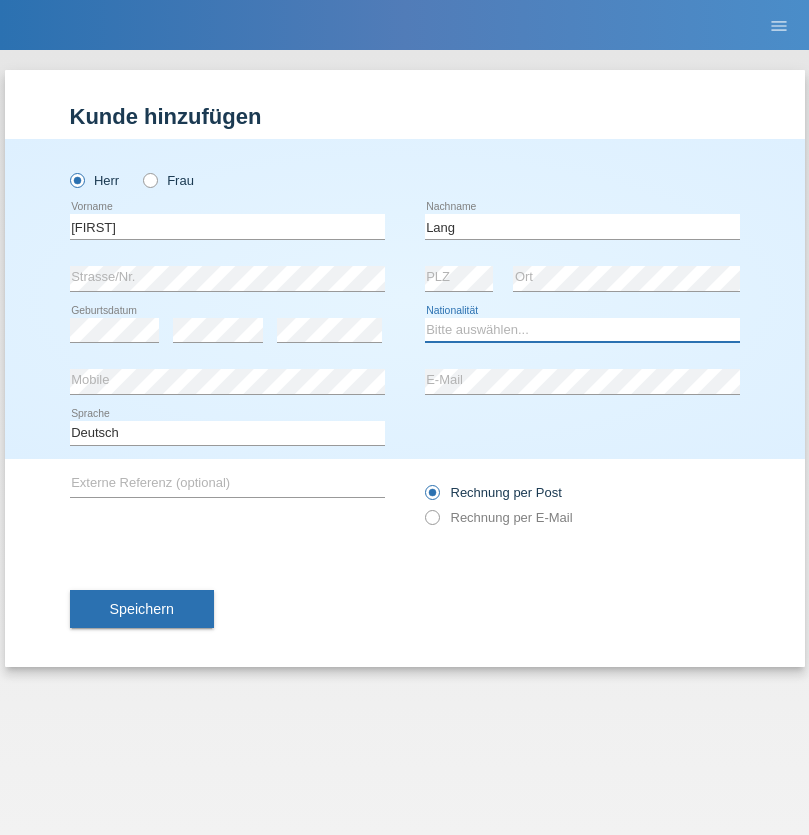 select on "CH" 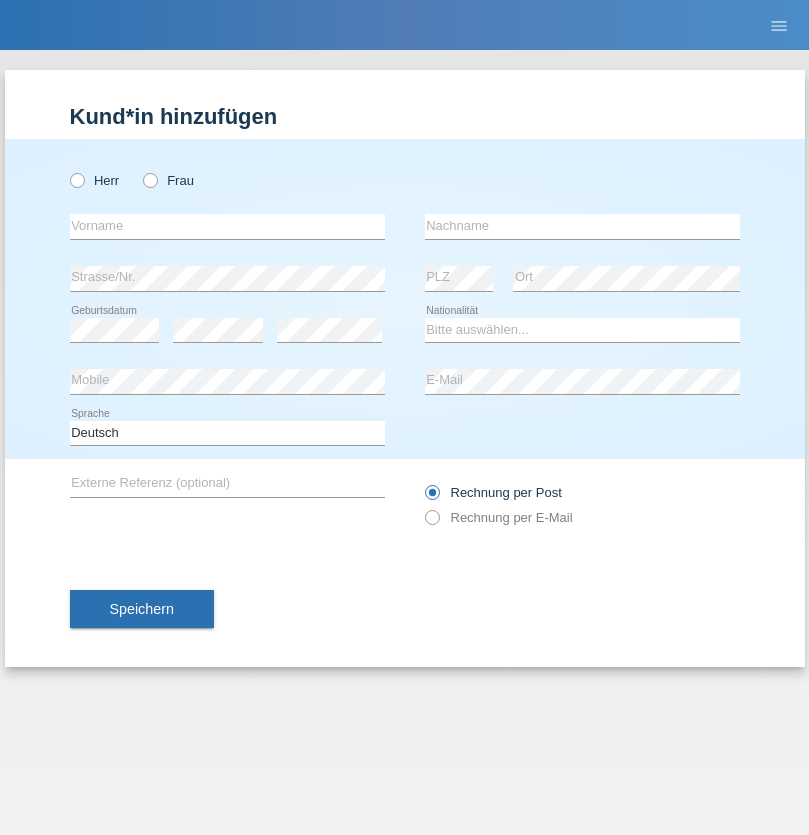 scroll, scrollTop: 0, scrollLeft: 0, axis: both 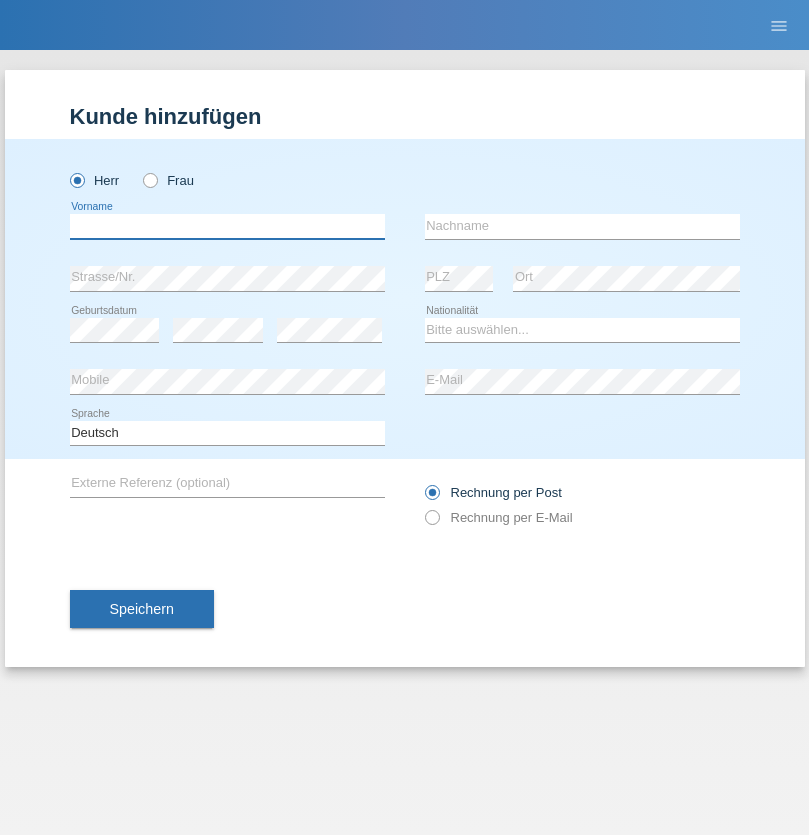 click at bounding box center (227, 226) 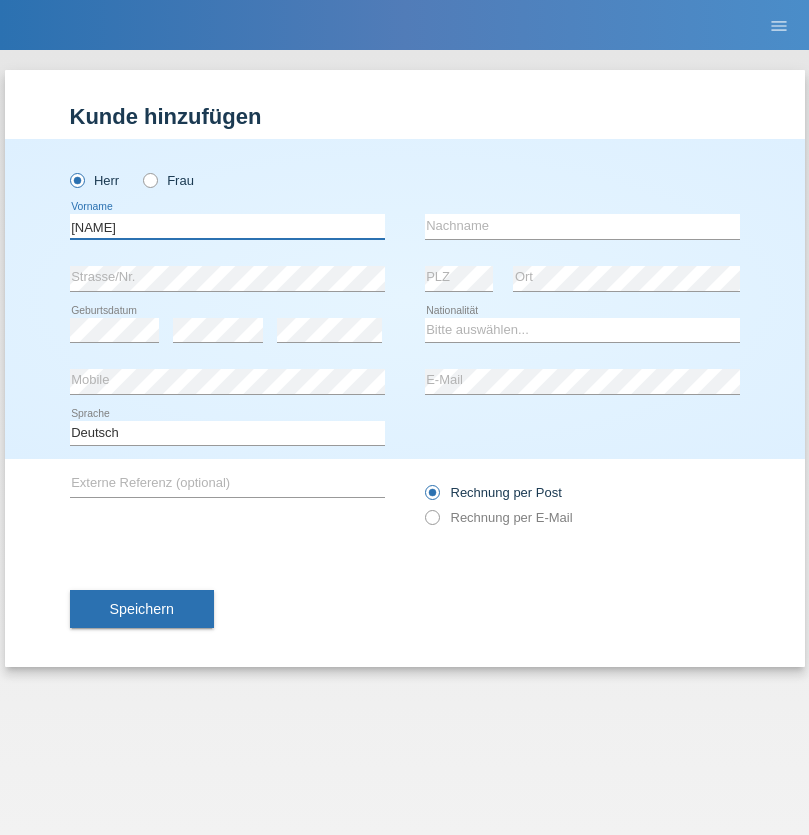 type on "Hilario" 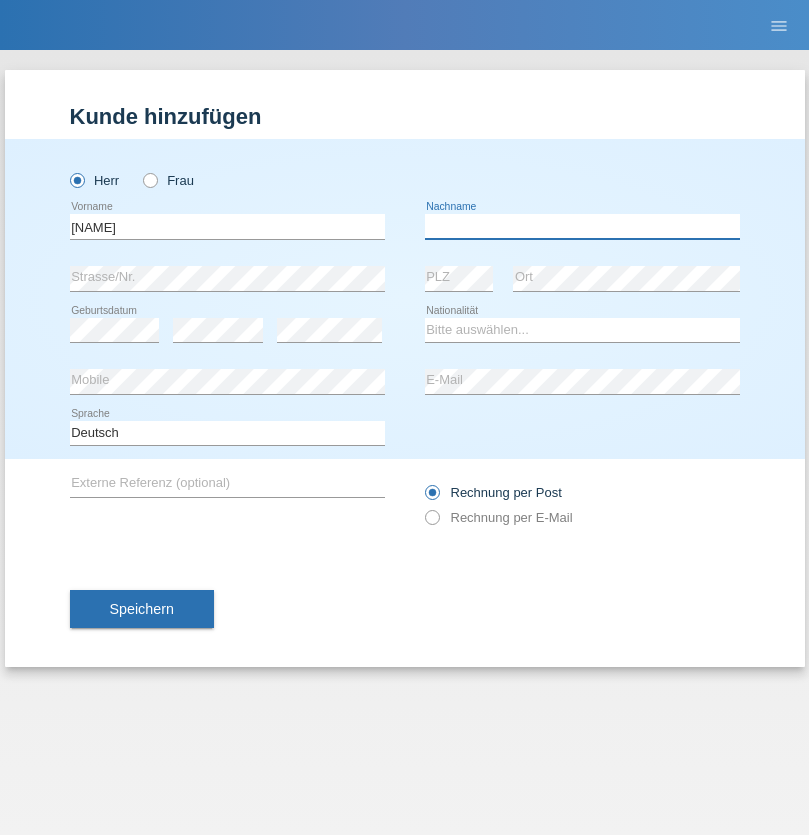 click at bounding box center [582, 226] 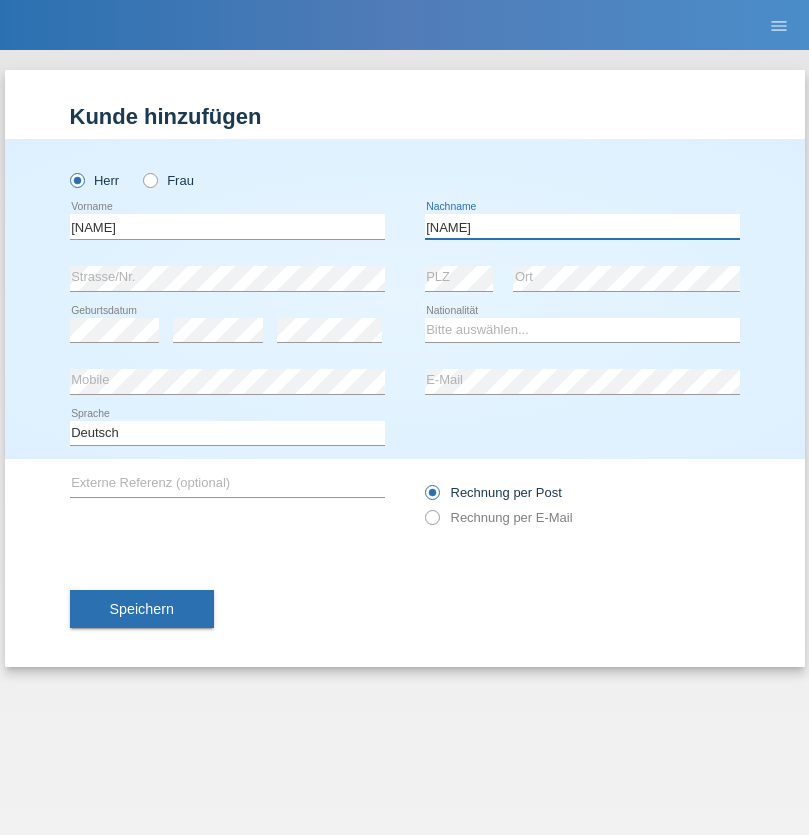 type on "Branco" 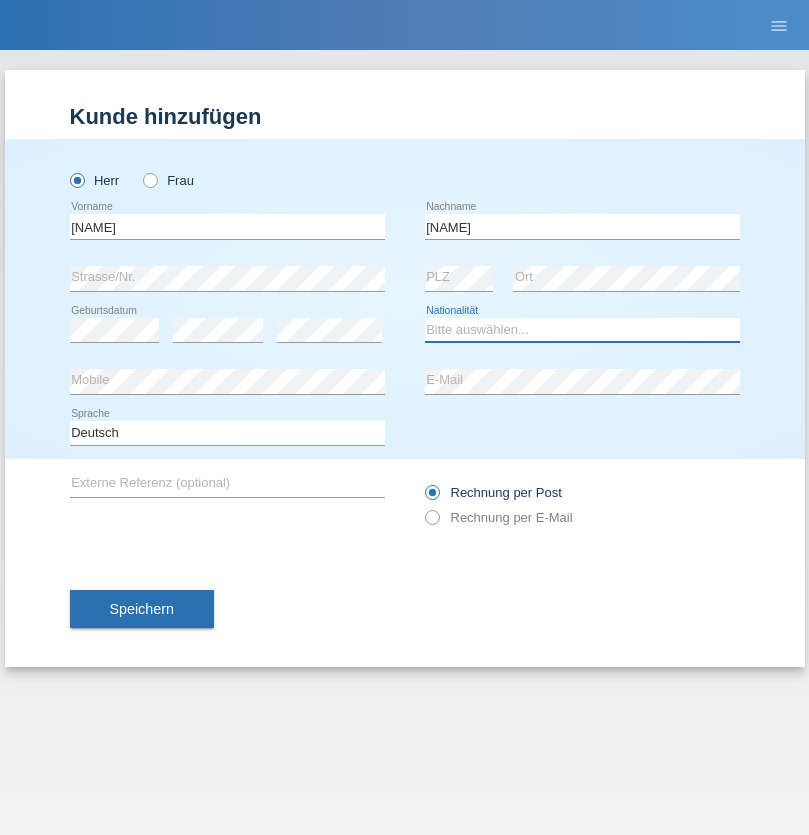 select on "PT" 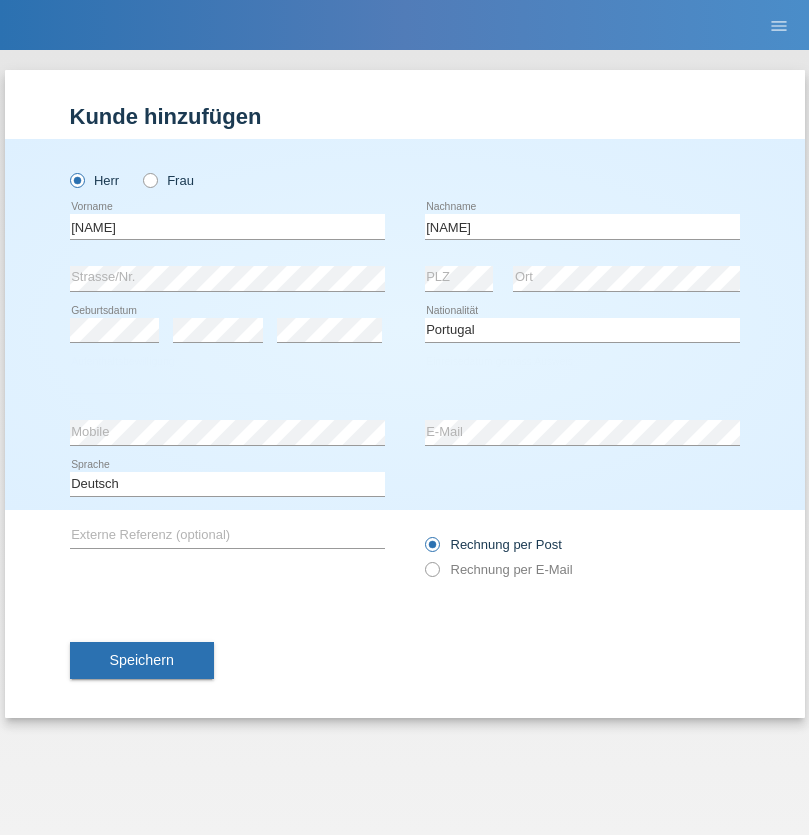 select on "C" 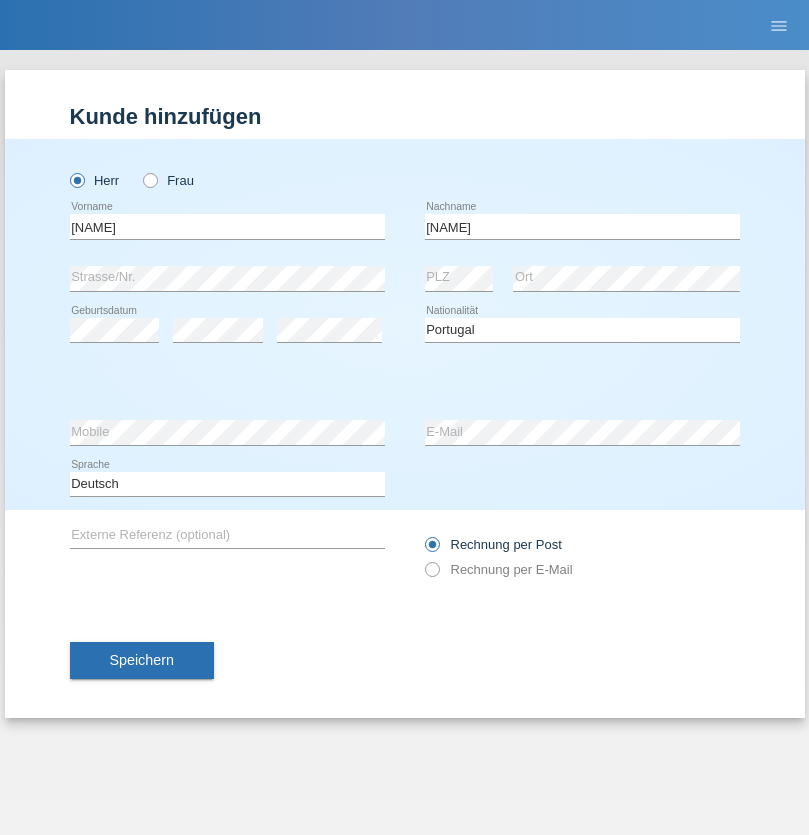 select on "01" 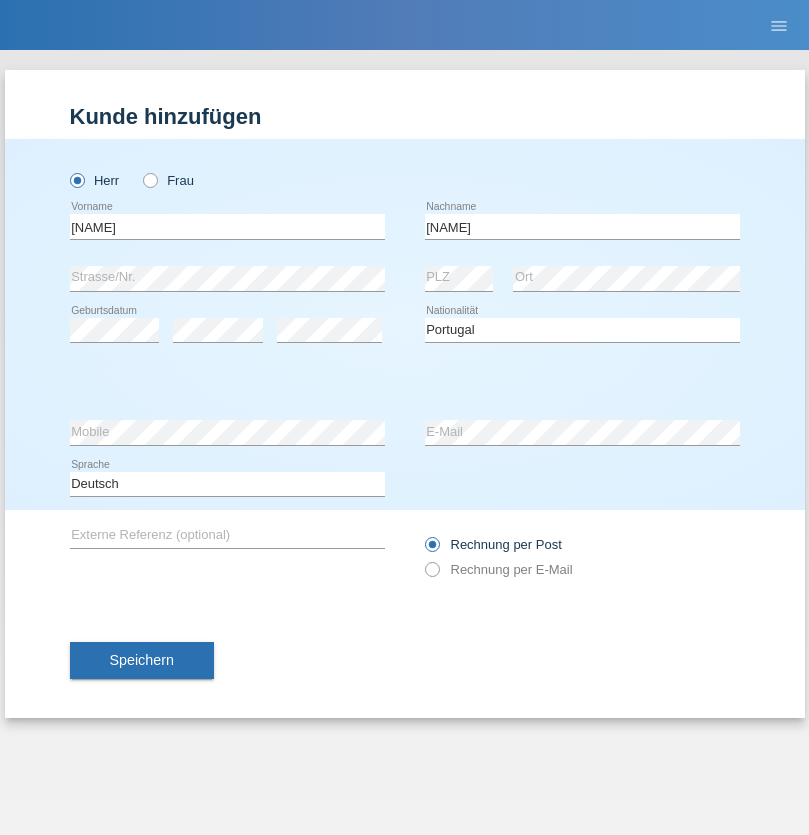 select on "05" 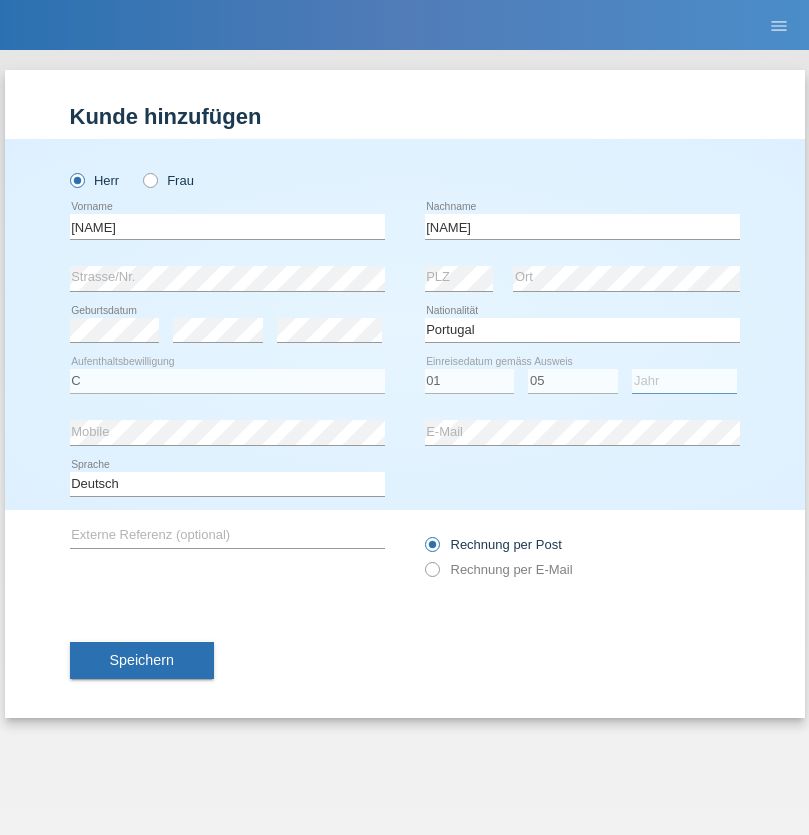 select on "2006" 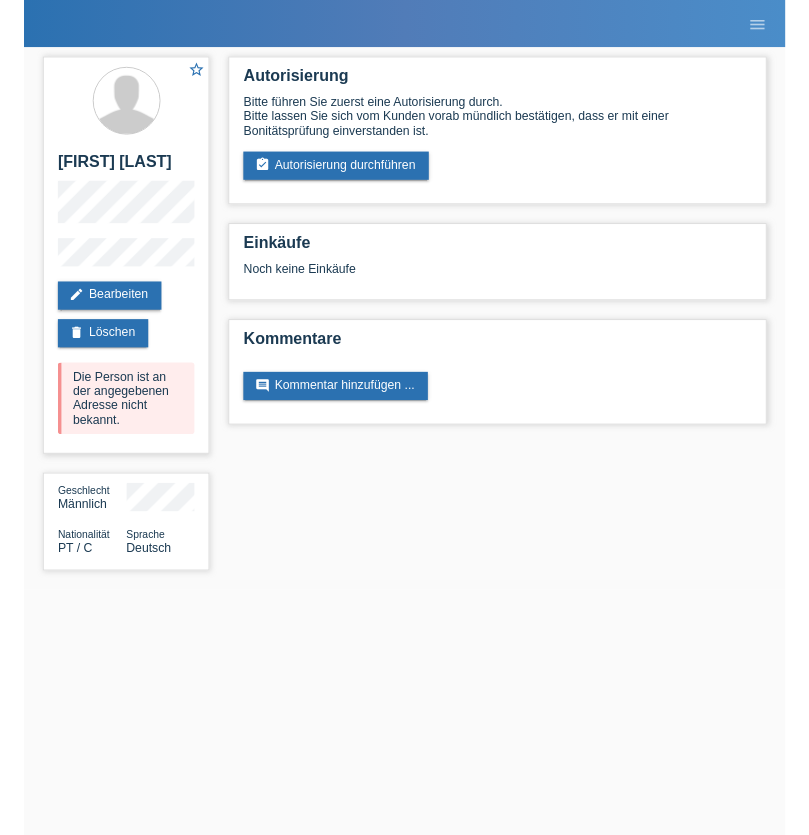 scroll, scrollTop: 0, scrollLeft: 0, axis: both 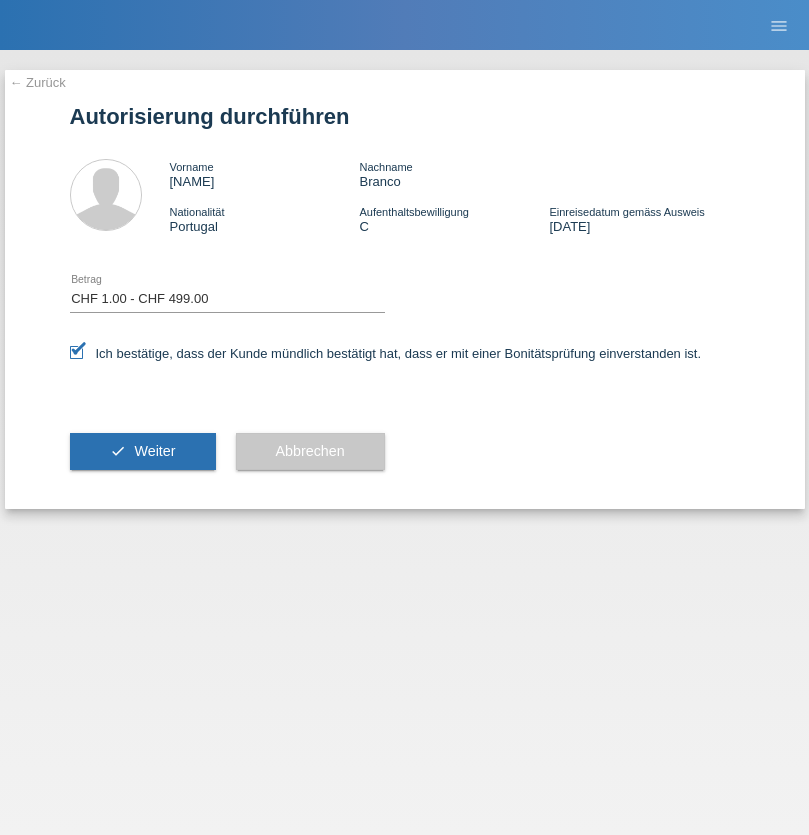 select on "1" 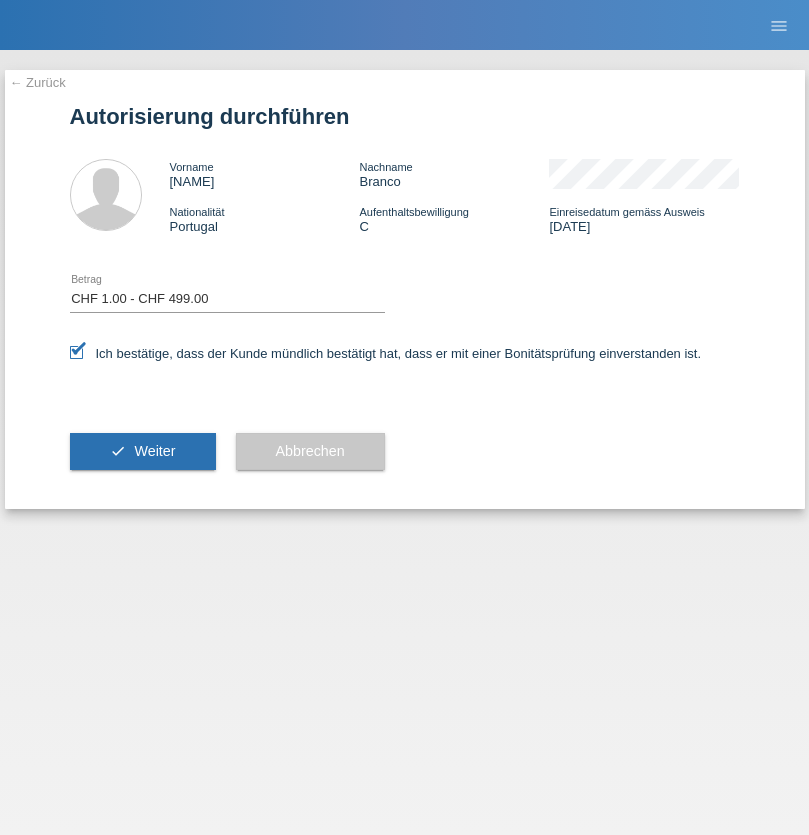 scroll, scrollTop: 0, scrollLeft: 0, axis: both 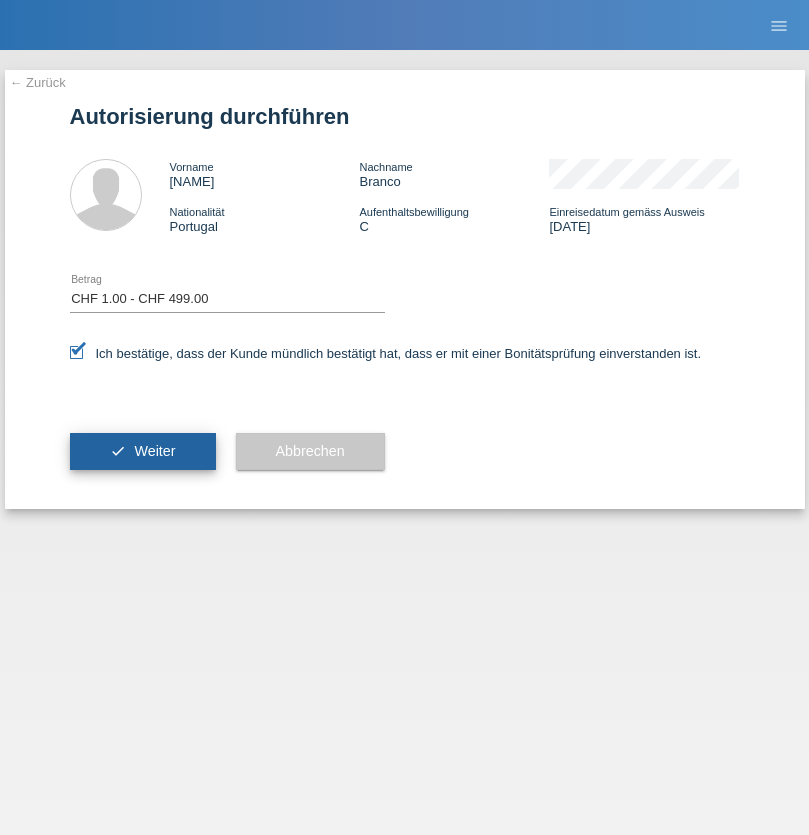 click on "Weiter" at bounding box center (154, 451) 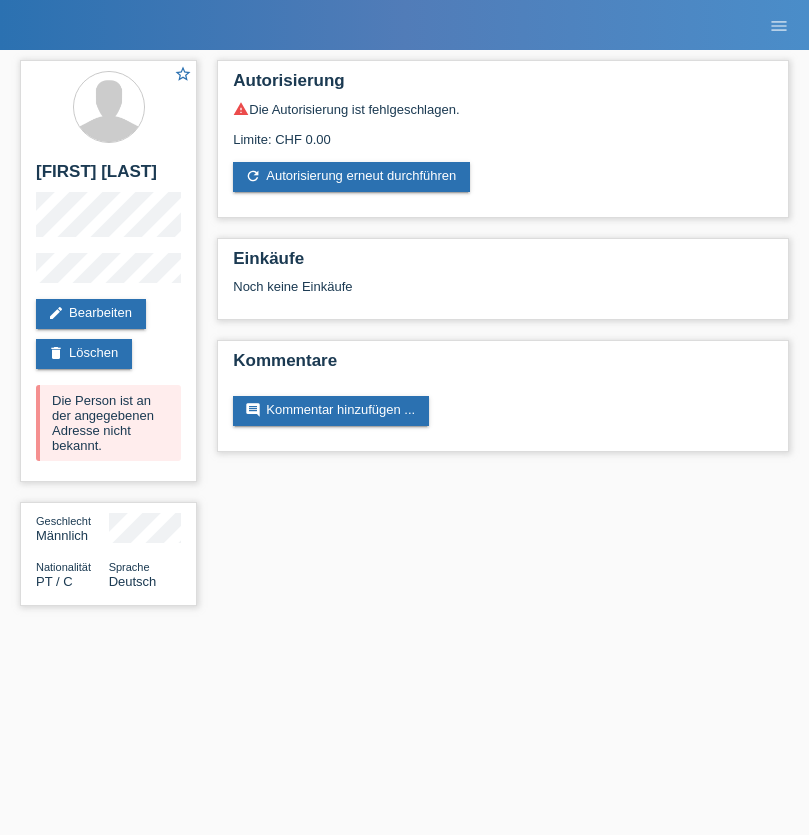 scroll, scrollTop: 0, scrollLeft: 0, axis: both 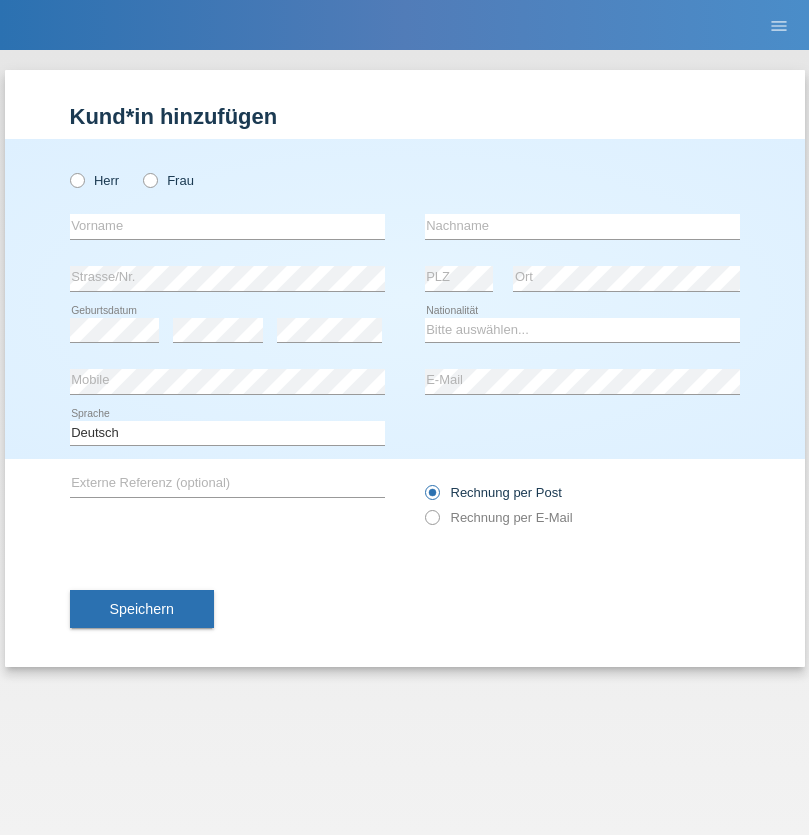 radio on "true" 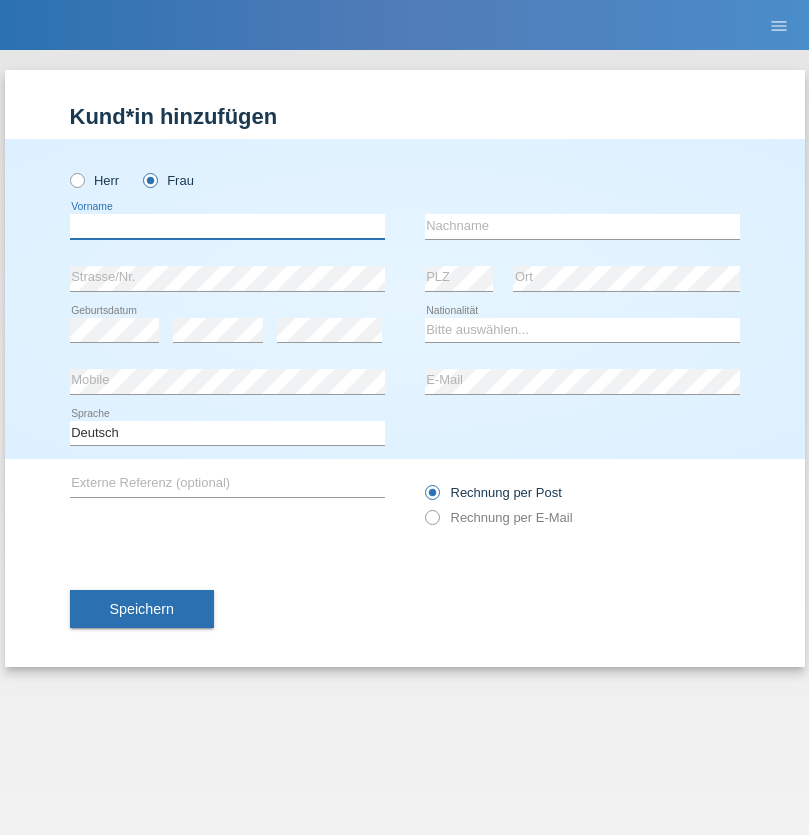 click at bounding box center (227, 226) 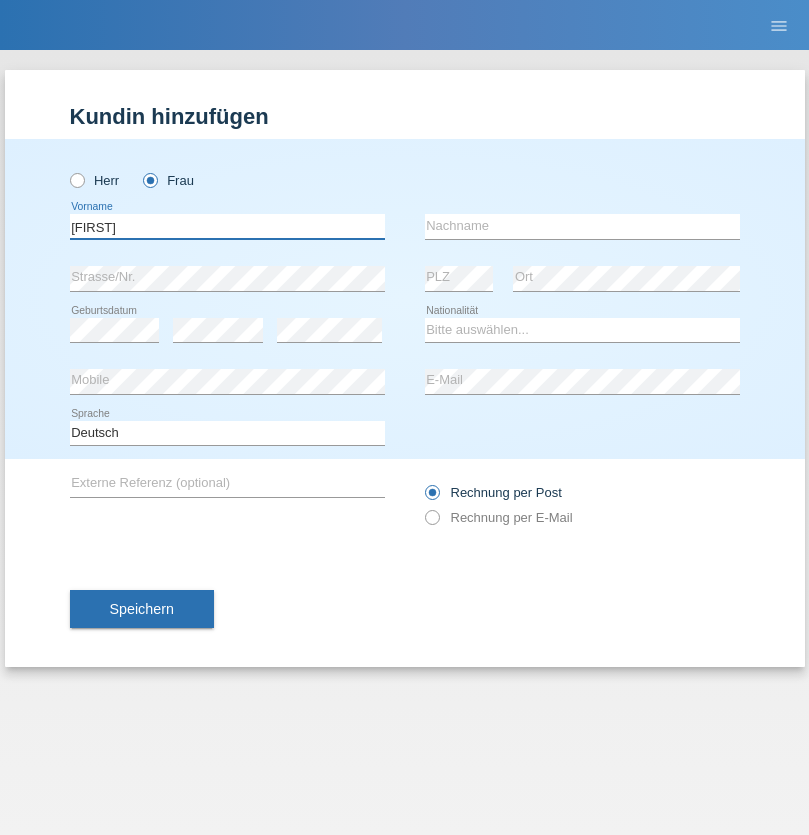 type on "[FIRST]" 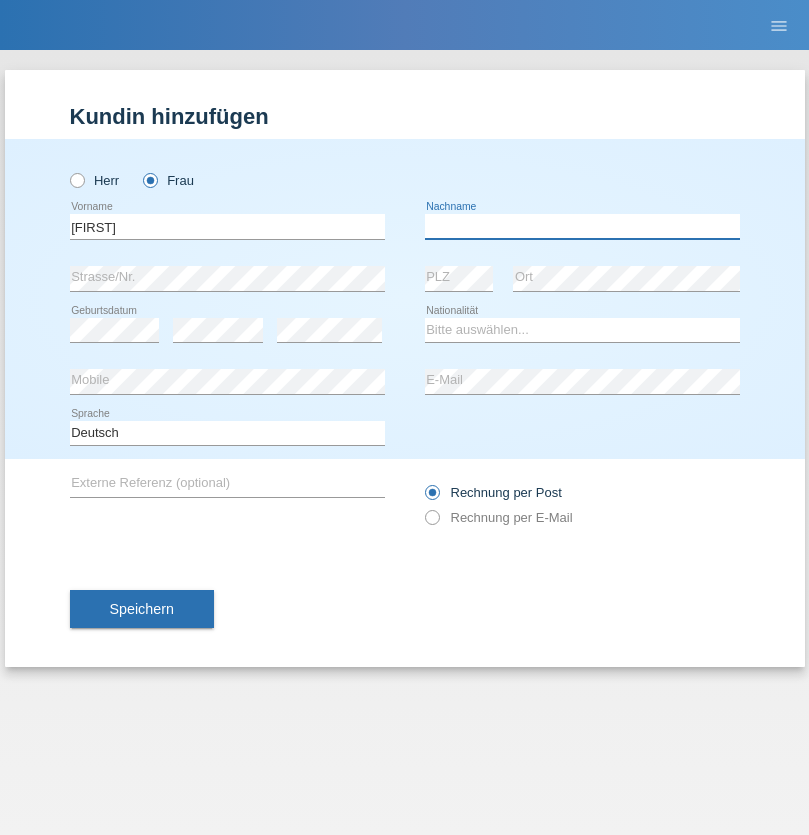 click at bounding box center [582, 226] 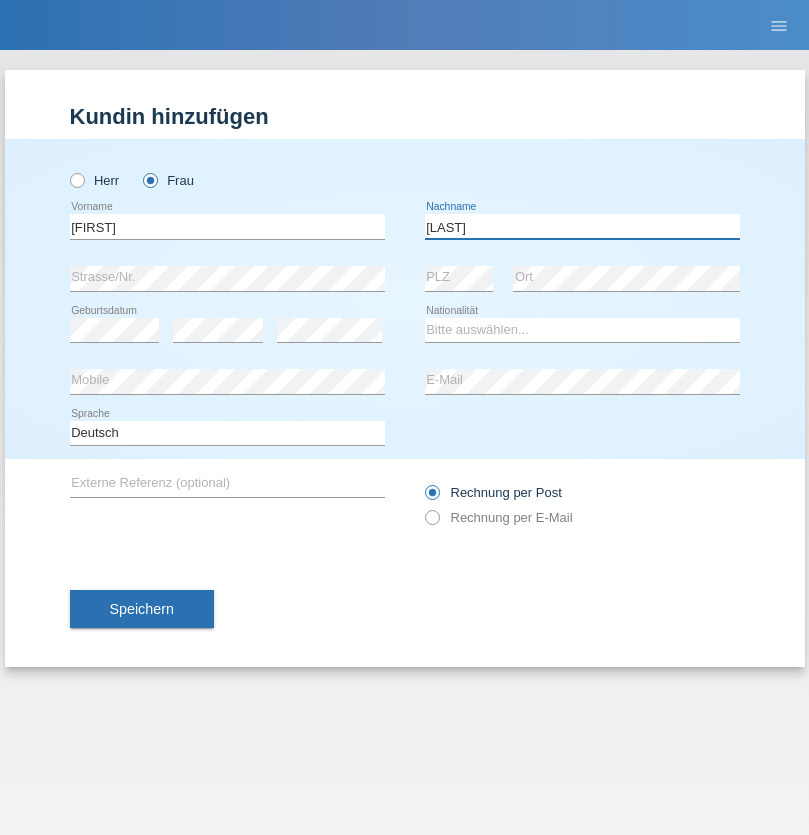 type on "[LAST]" 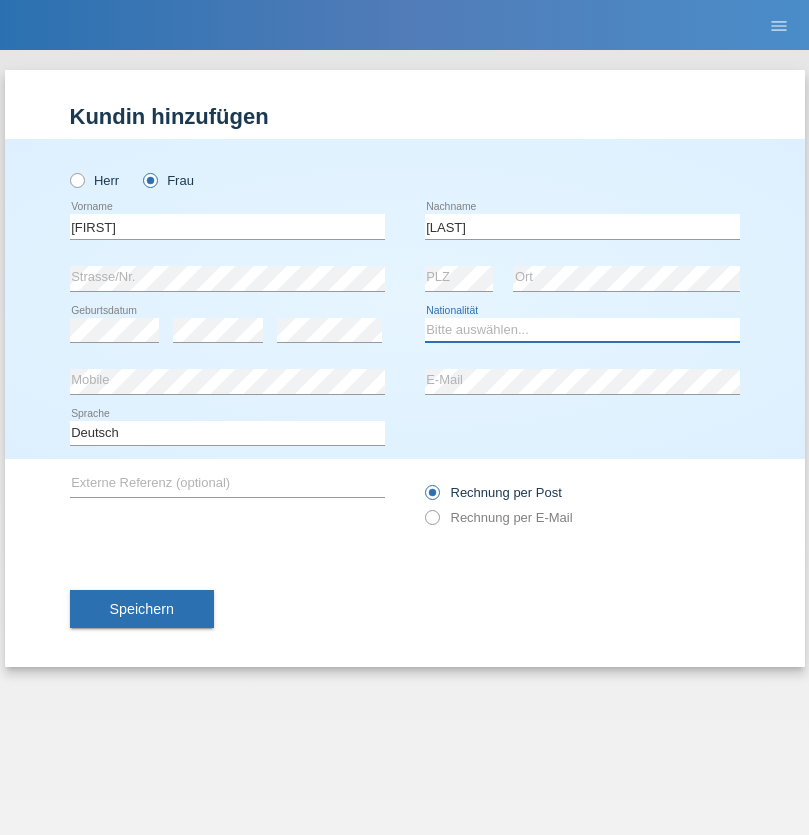 select on "PH" 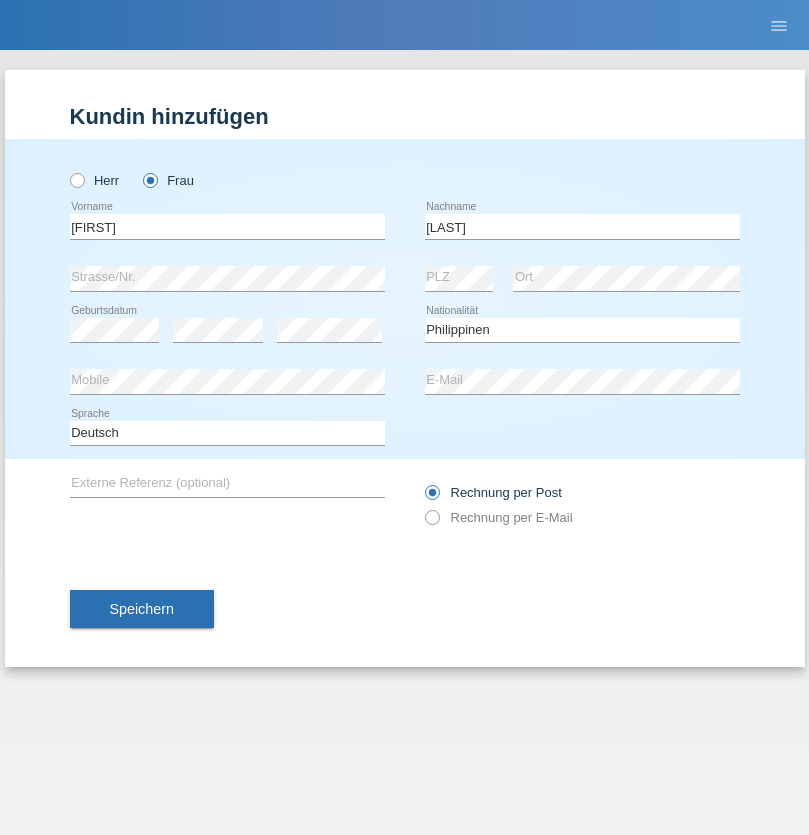 select on "C" 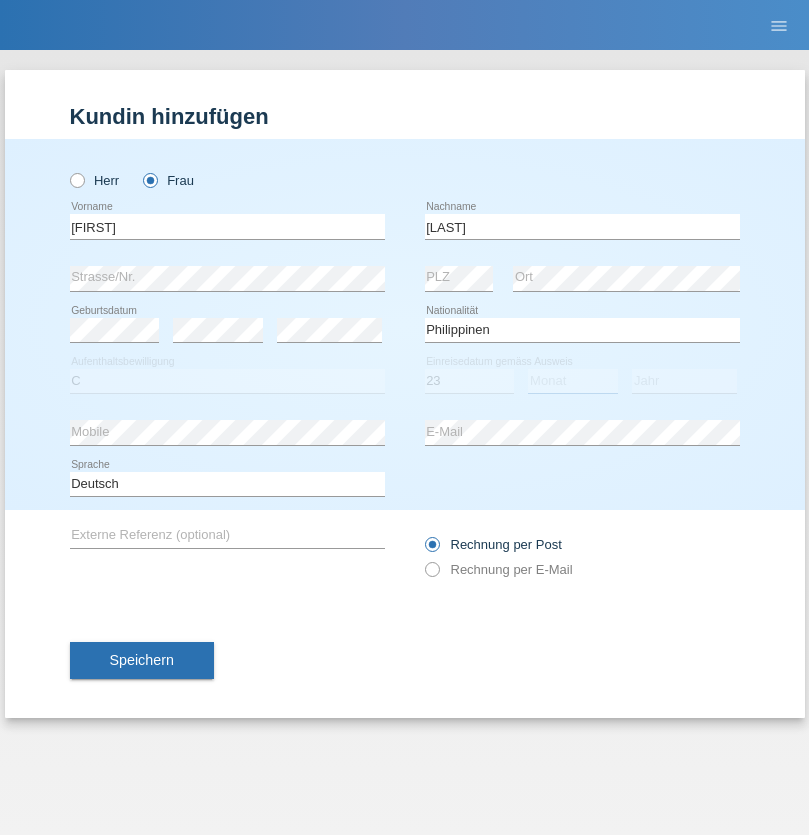 select on "12" 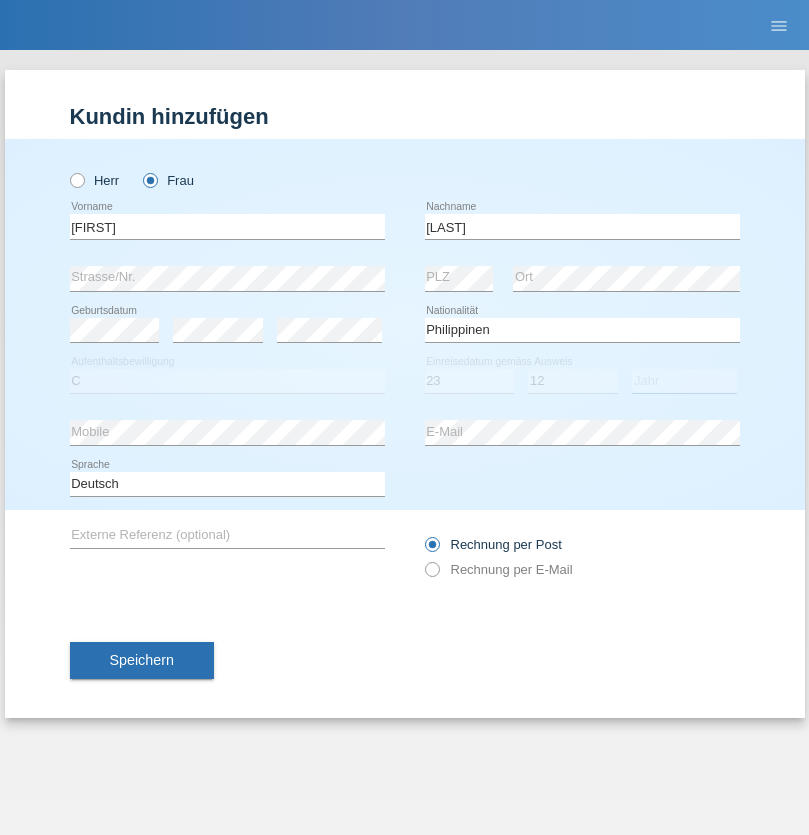 select on "1982" 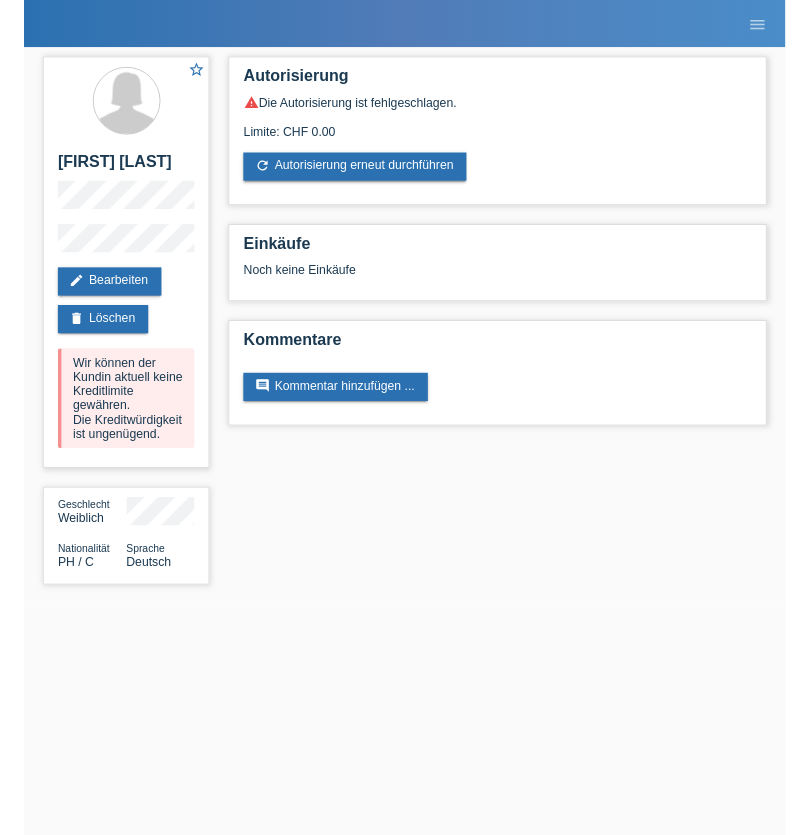 scroll, scrollTop: 0, scrollLeft: 0, axis: both 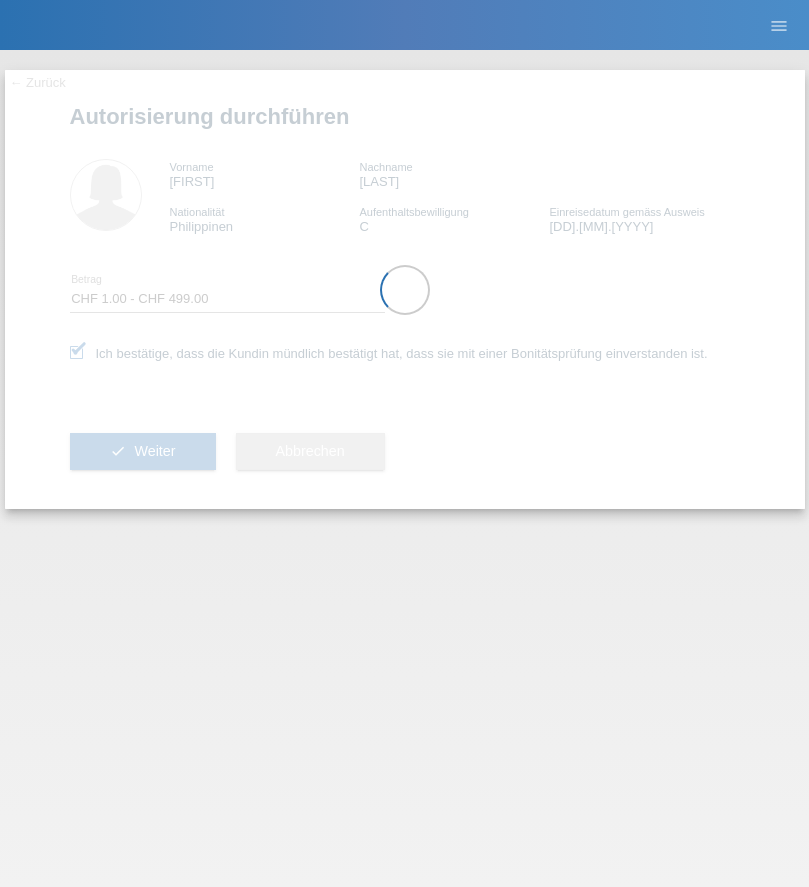 select on "1" 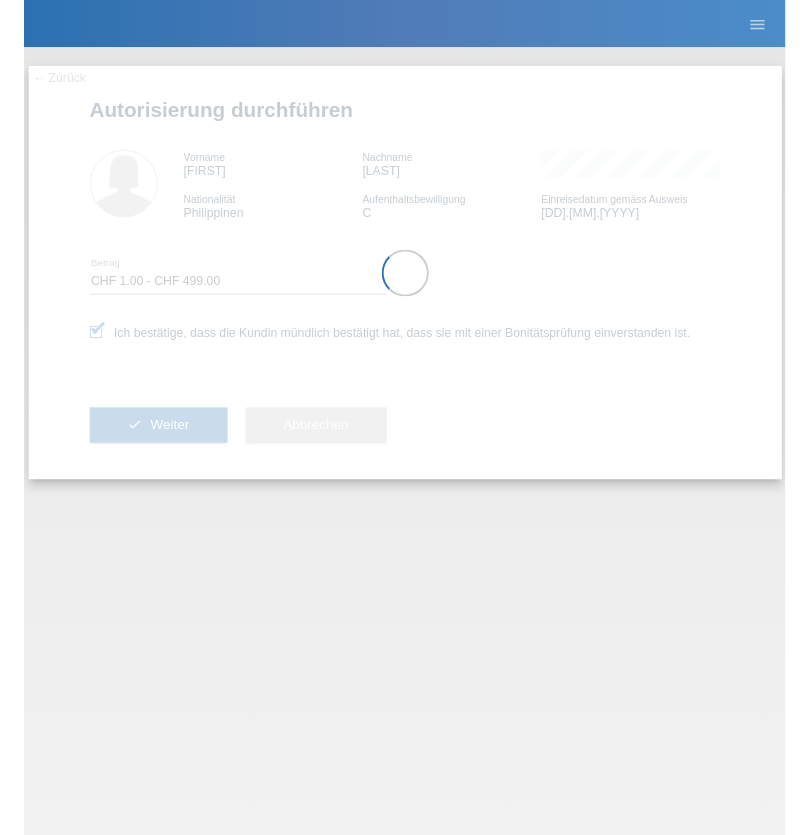 scroll, scrollTop: 0, scrollLeft: 0, axis: both 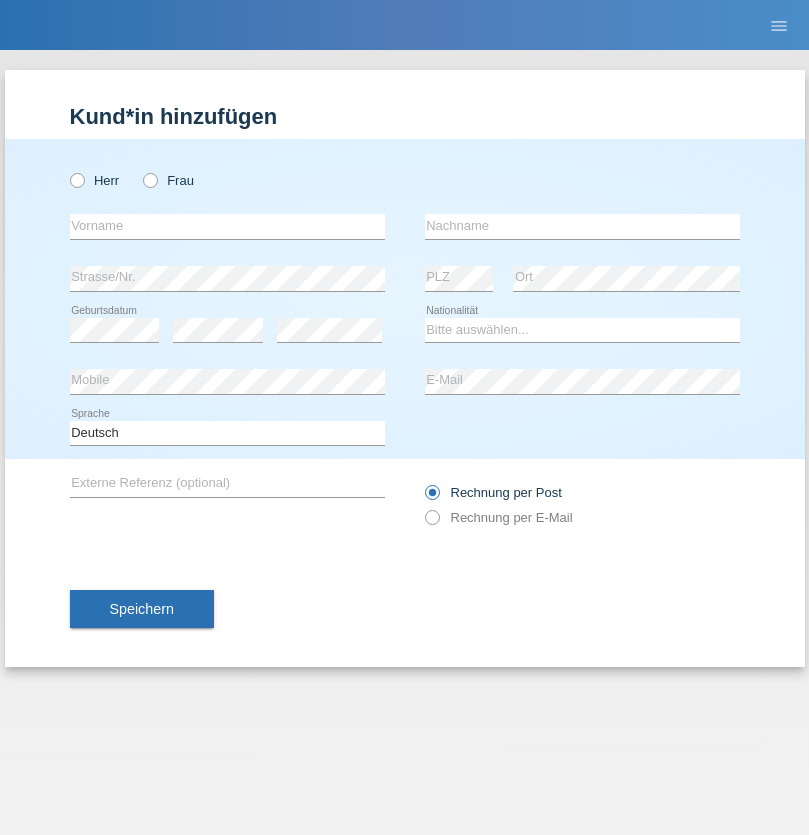 radio on "true" 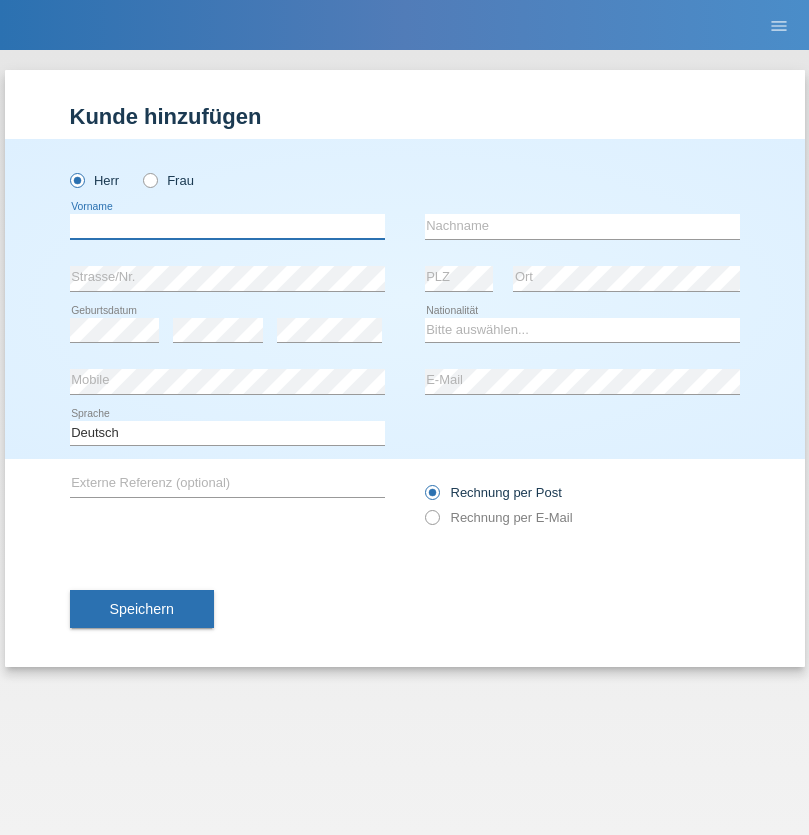 click at bounding box center (227, 226) 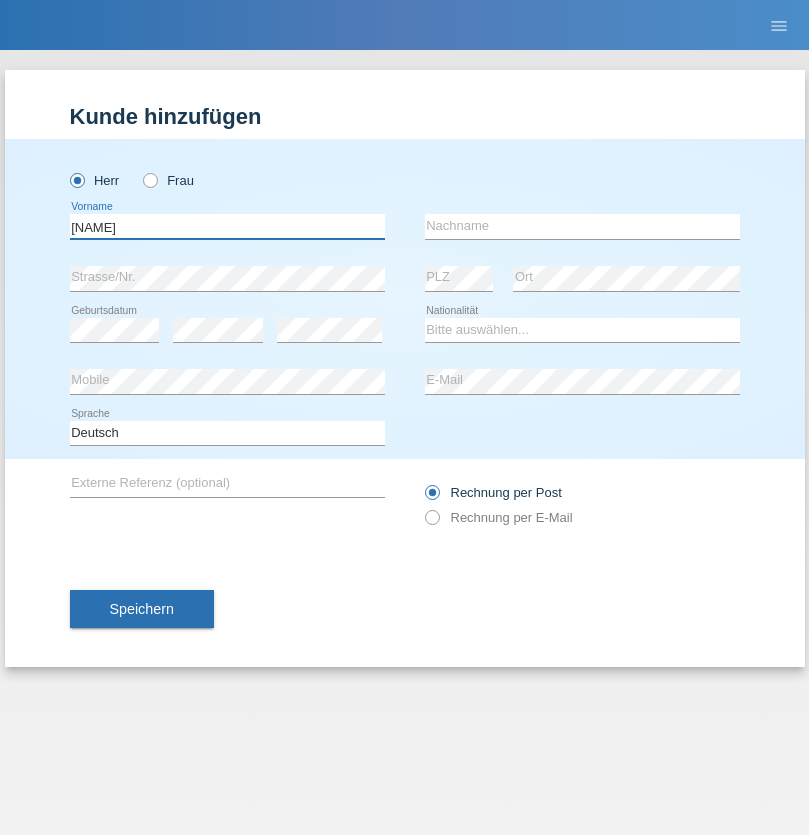 type on "Dominik" 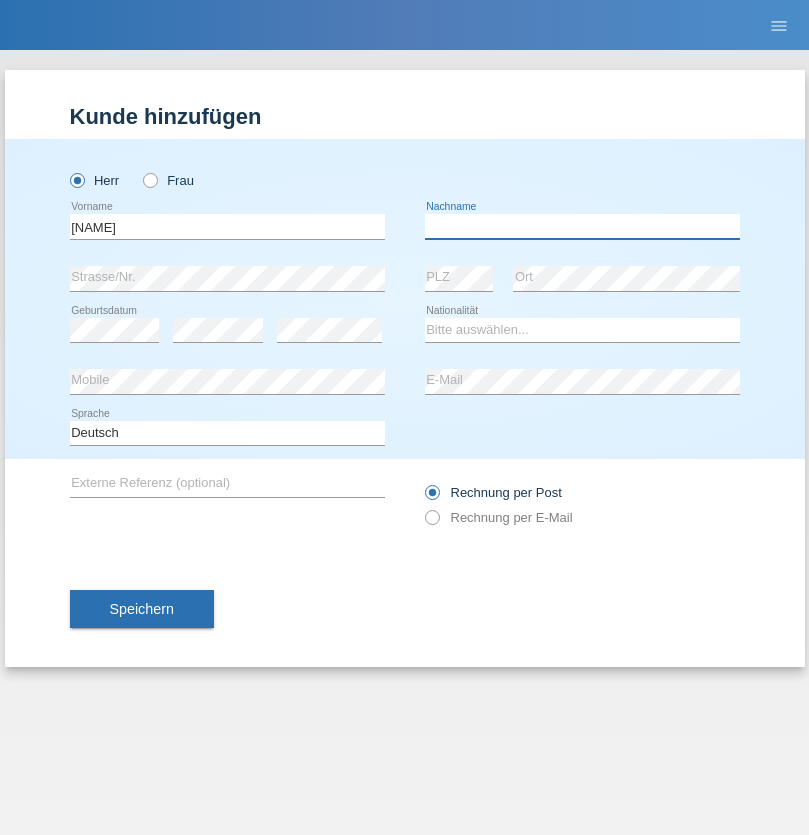 click at bounding box center [582, 226] 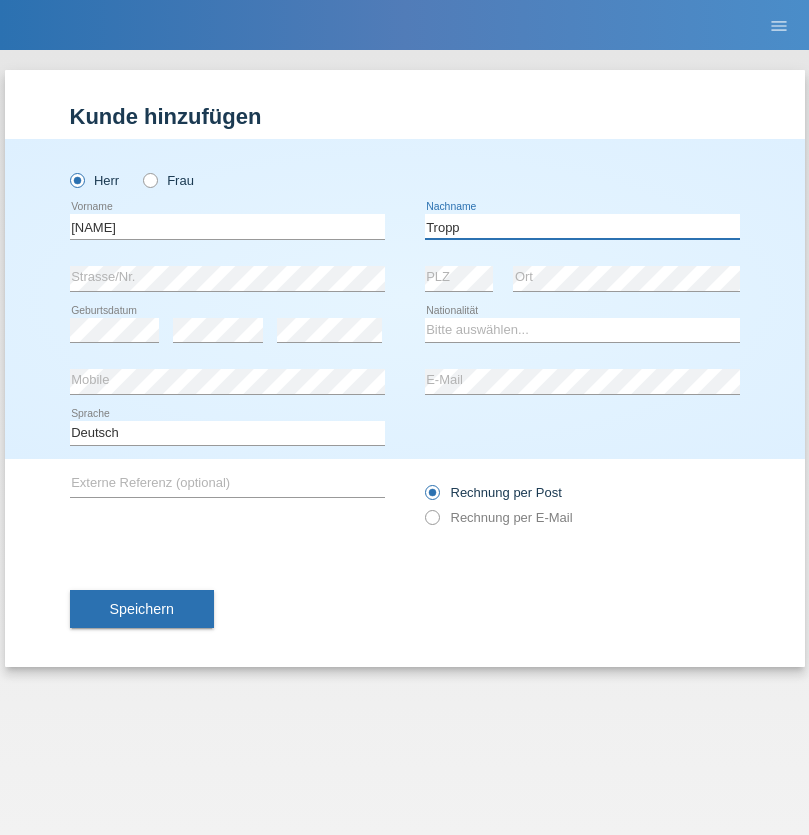 type on "Tropp" 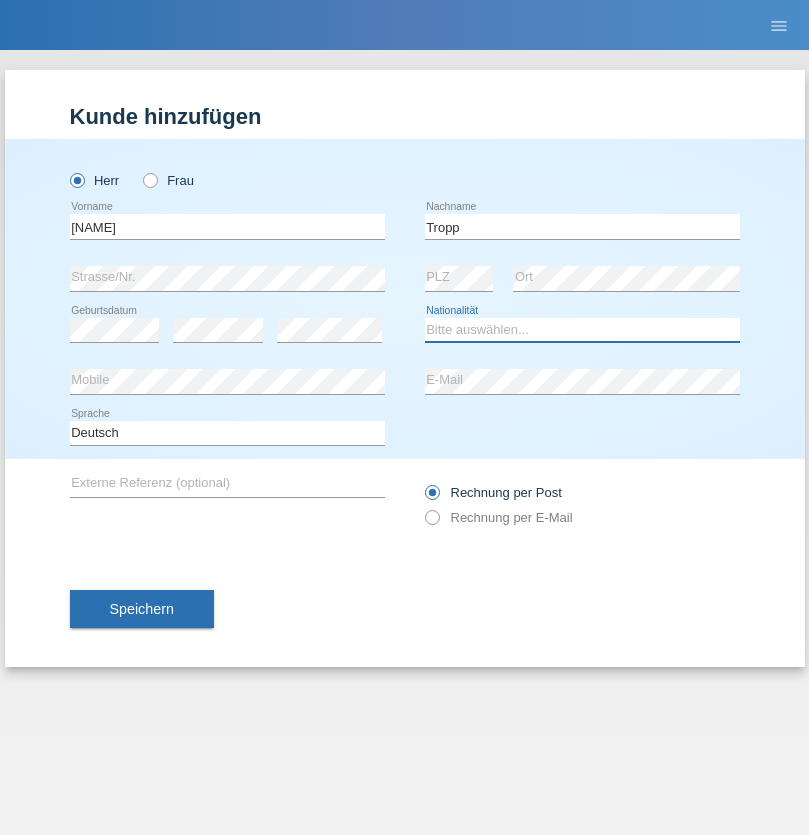select on "SK" 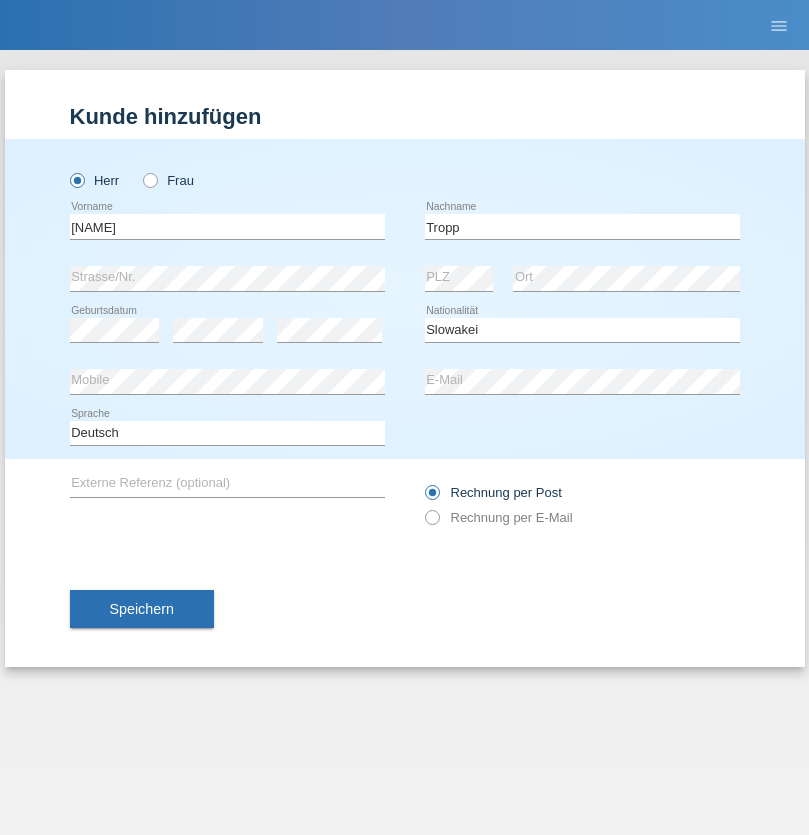 select on "C" 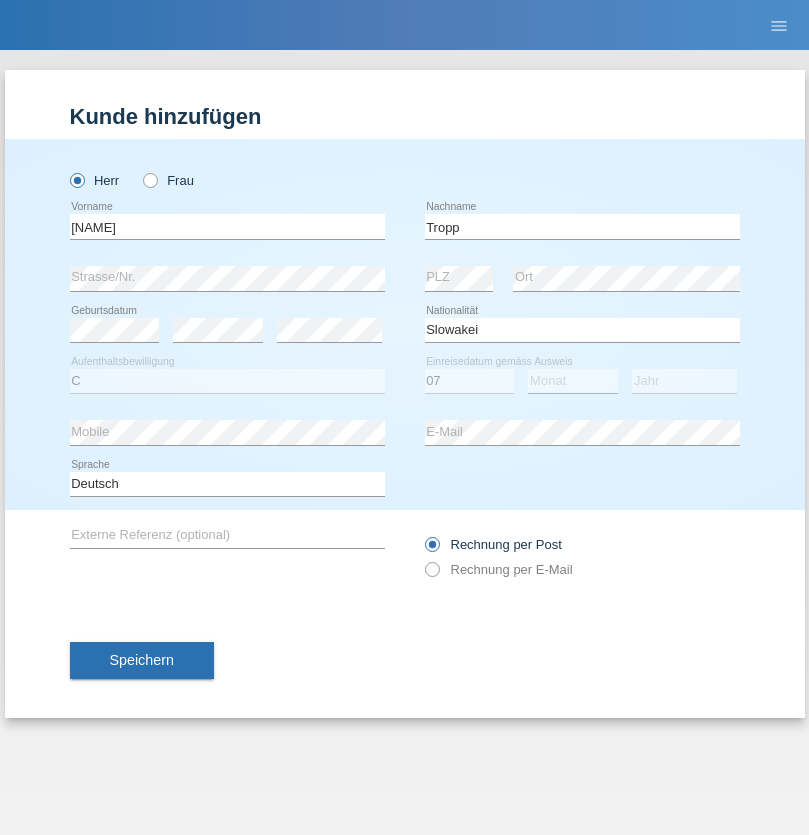 select on "08" 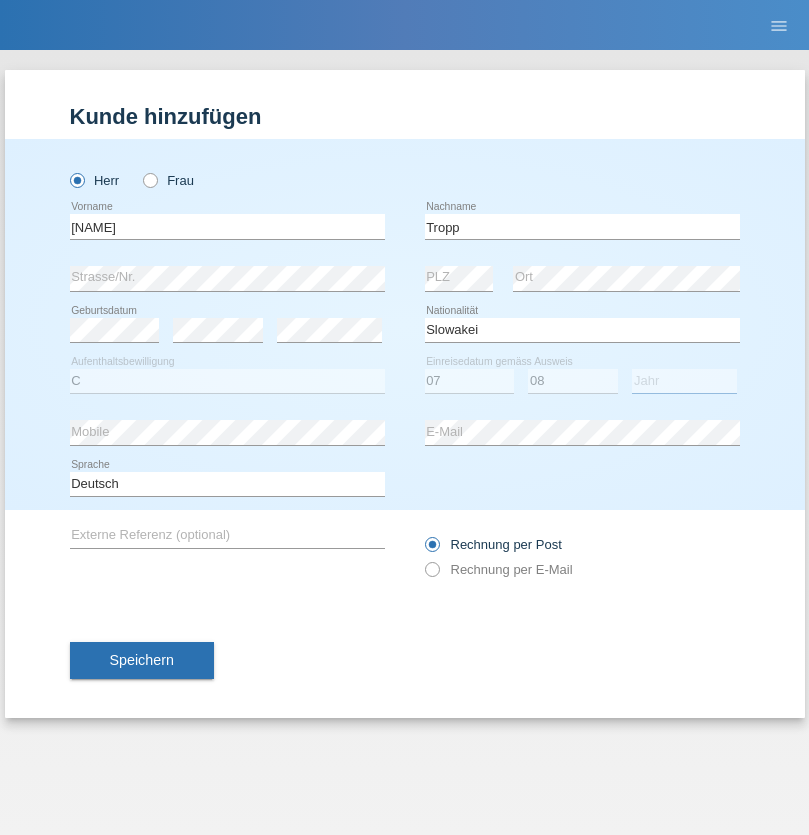 select on "2021" 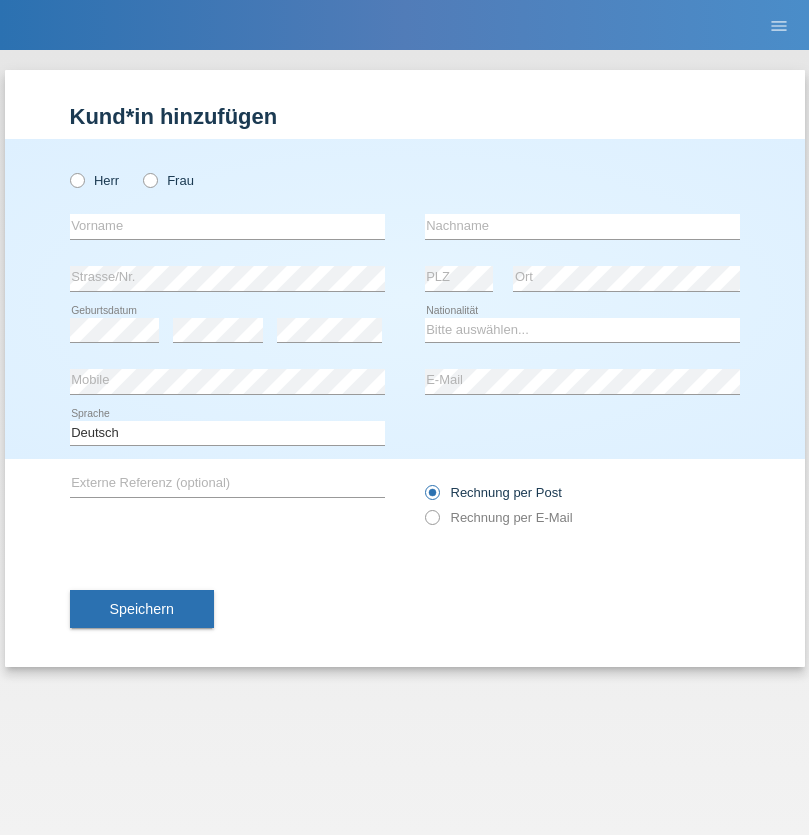 scroll, scrollTop: 0, scrollLeft: 0, axis: both 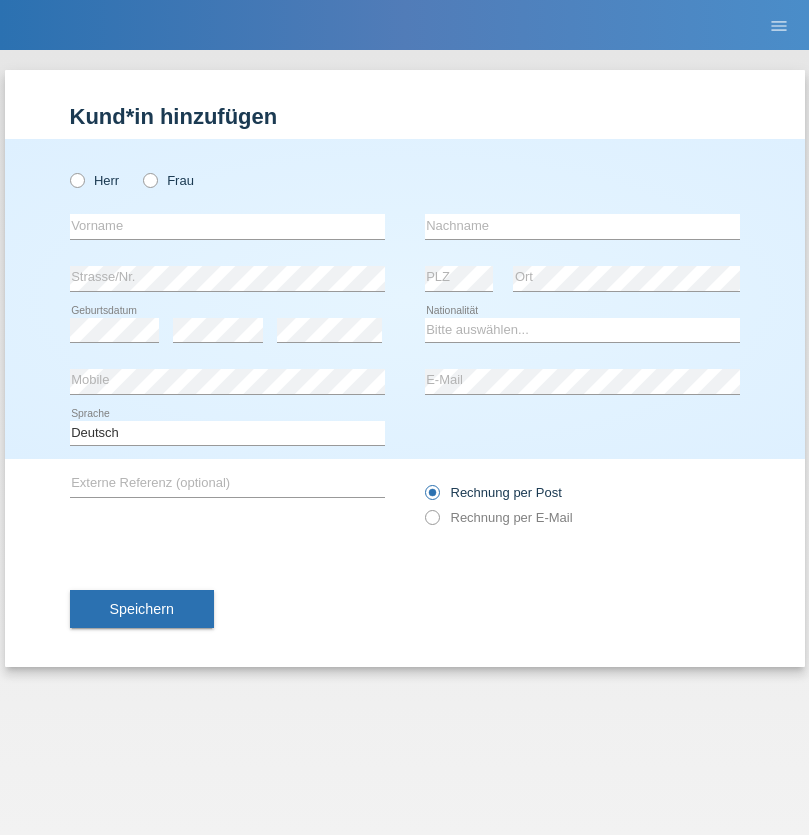 radio on "true" 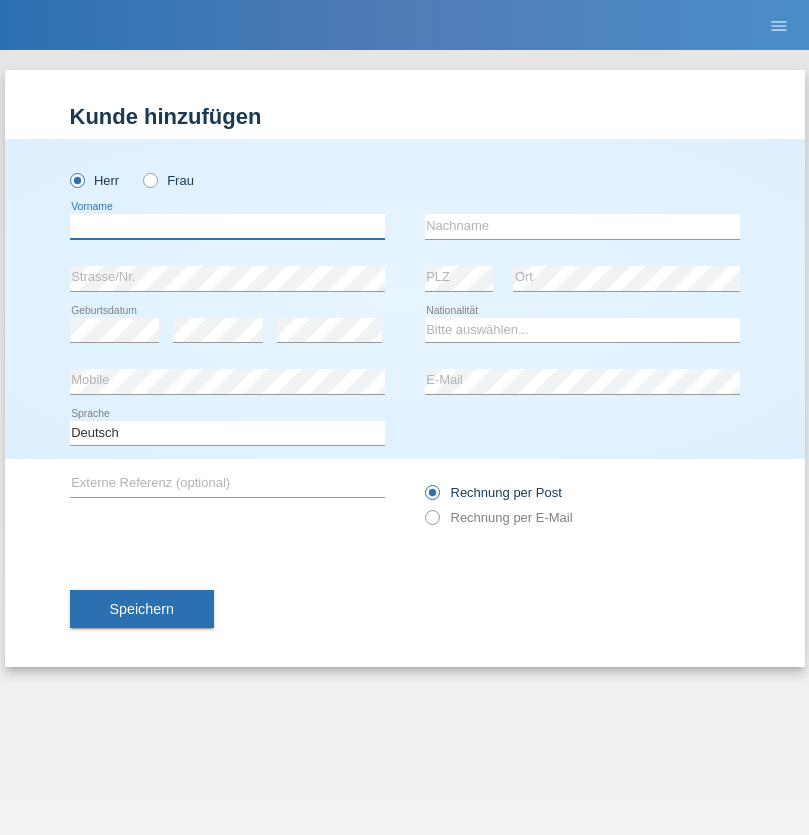 click at bounding box center (227, 226) 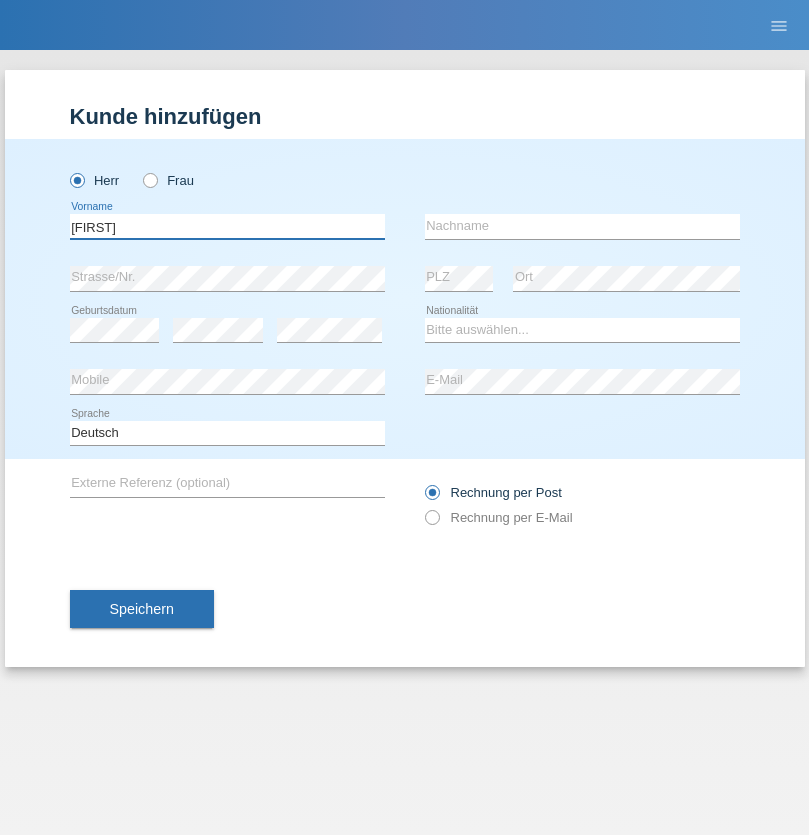 type on "[FIRST]" 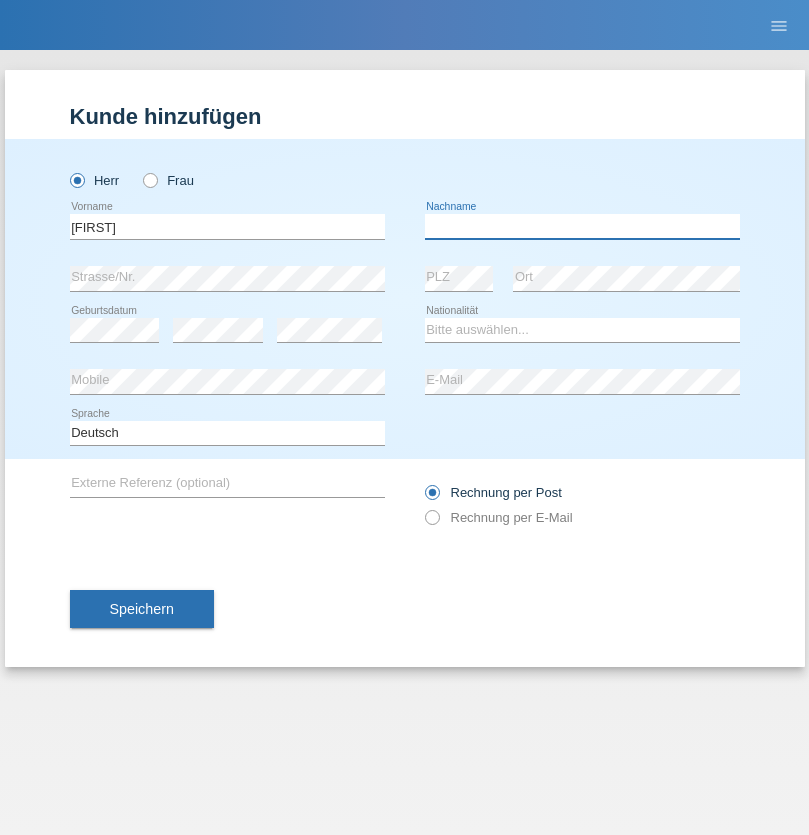 click at bounding box center (582, 226) 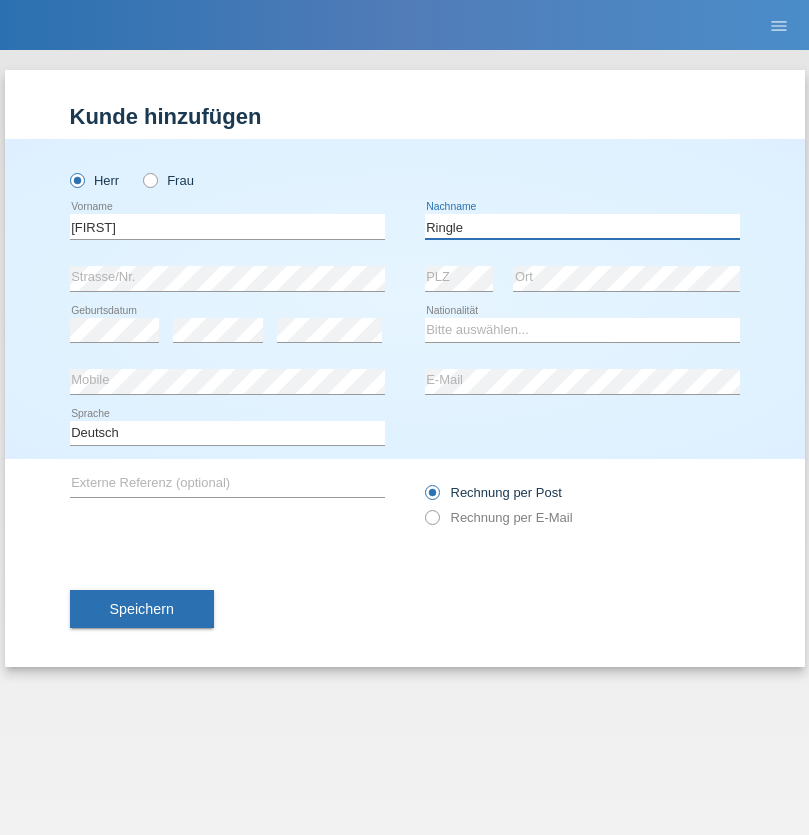 type on "Ringle" 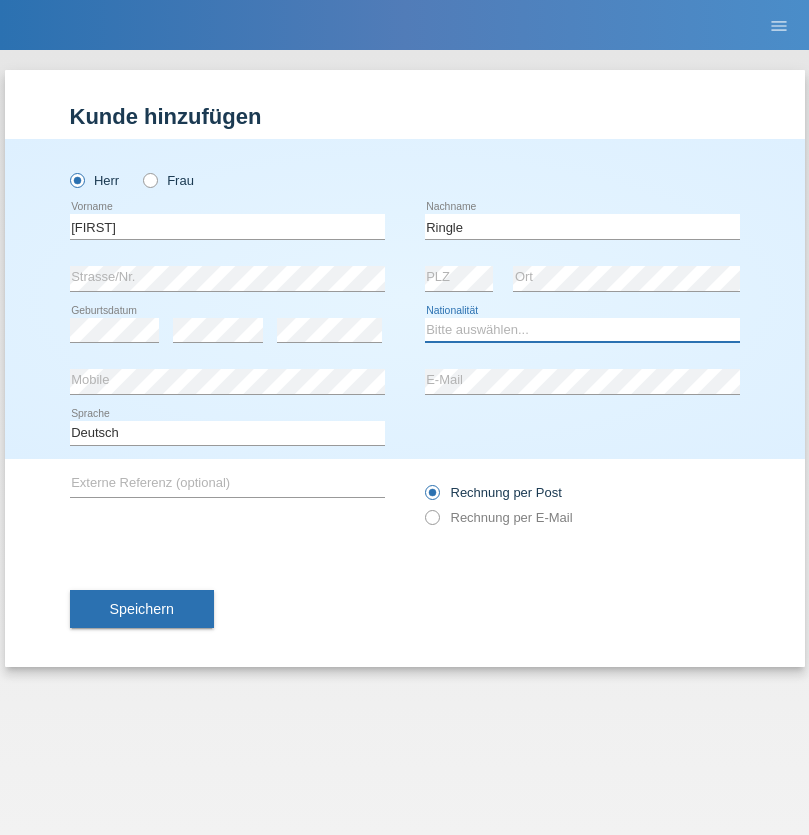 select on "DE" 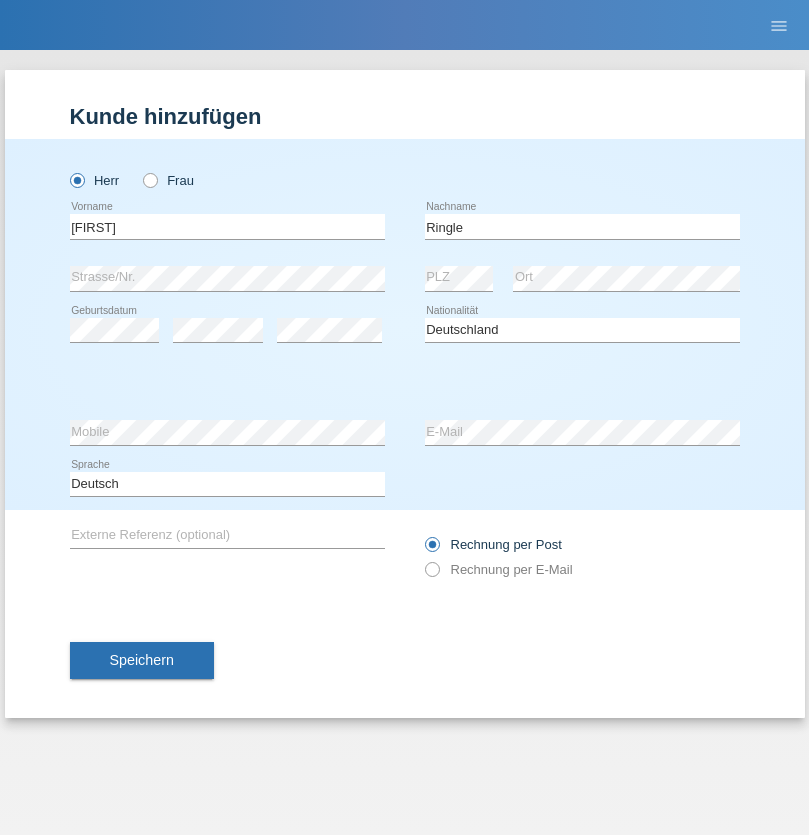 select on "C" 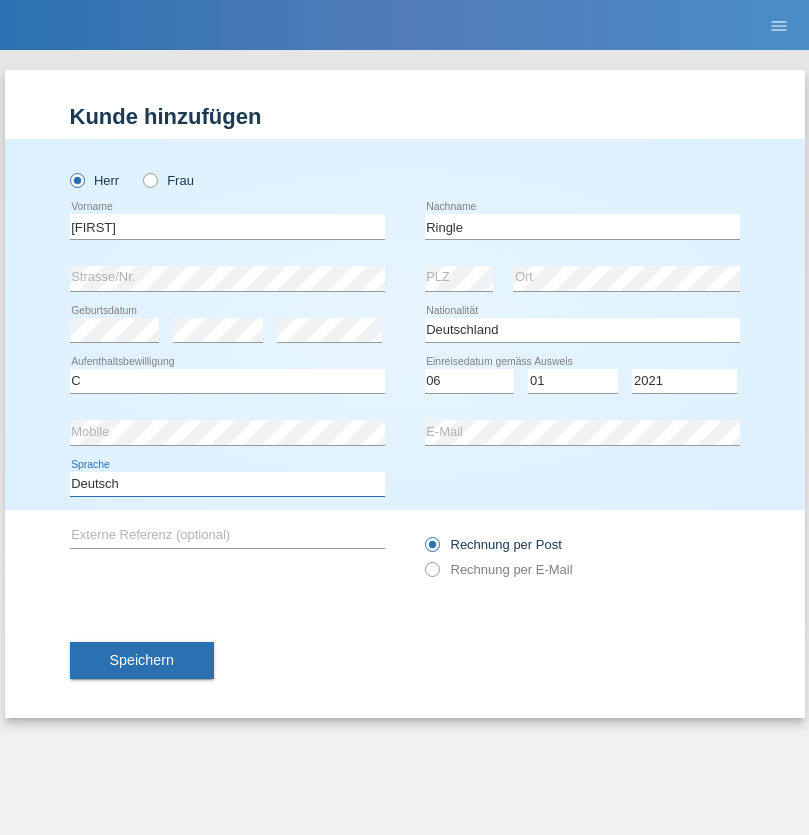 select on "en" 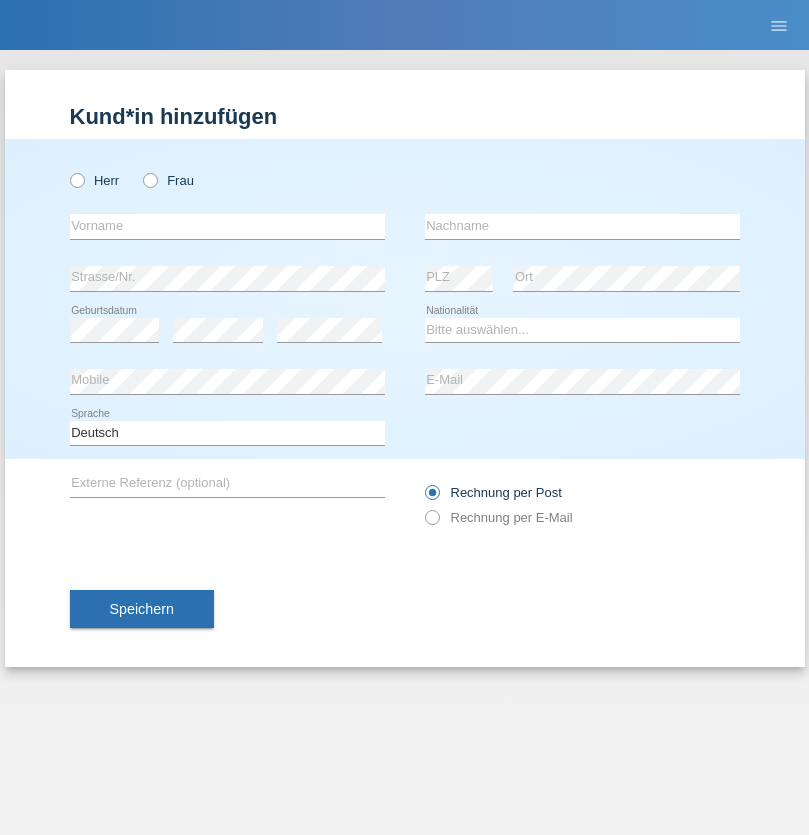 scroll, scrollTop: 0, scrollLeft: 0, axis: both 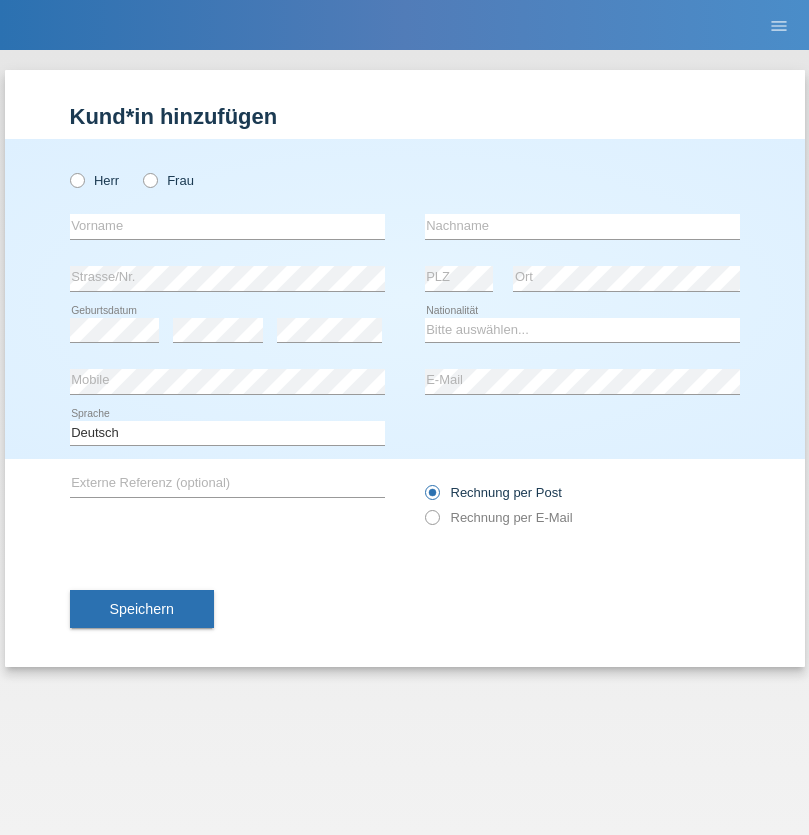 radio on "true" 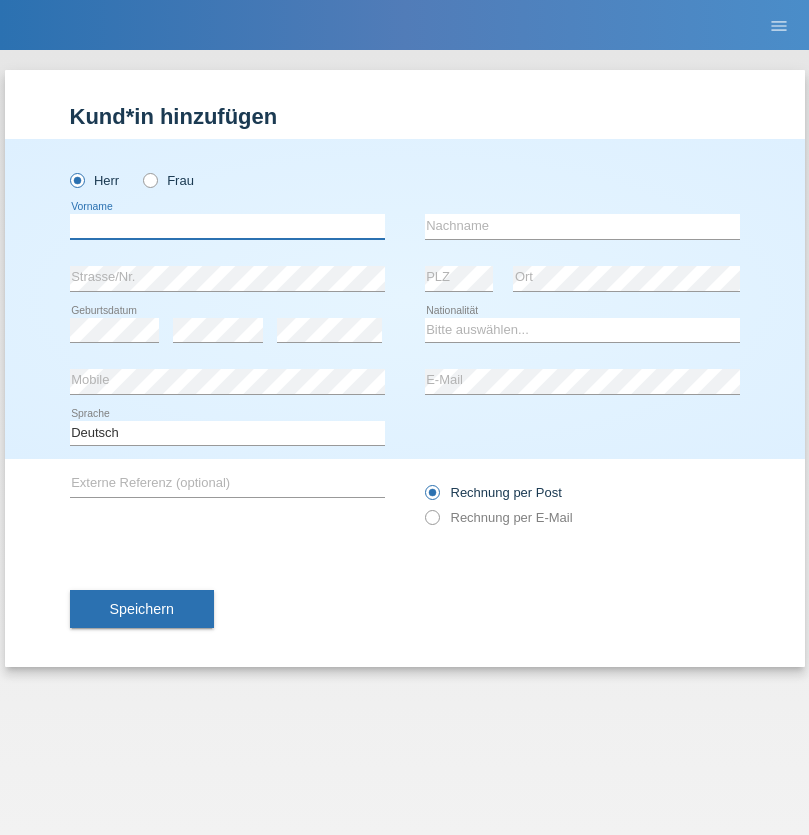 click at bounding box center (227, 226) 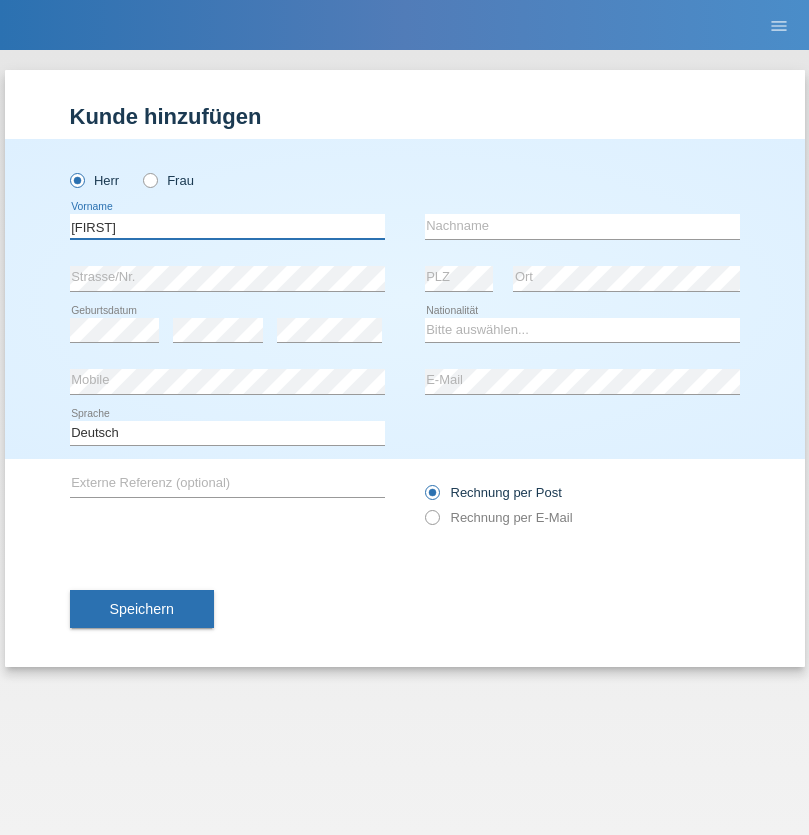 type on "[FIRST]" 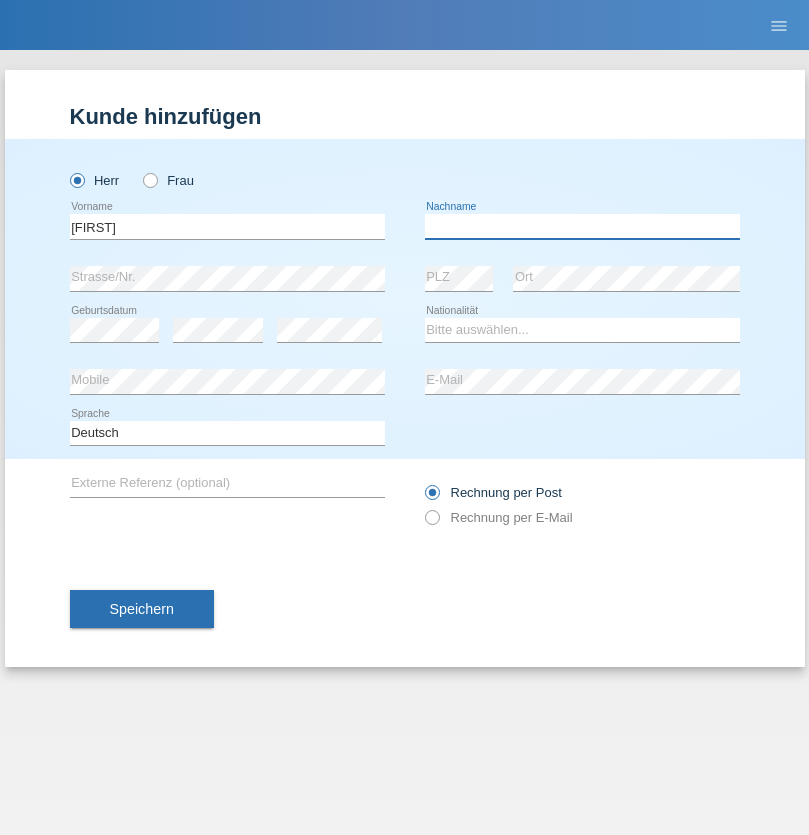 click at bounding box center [582, 226] 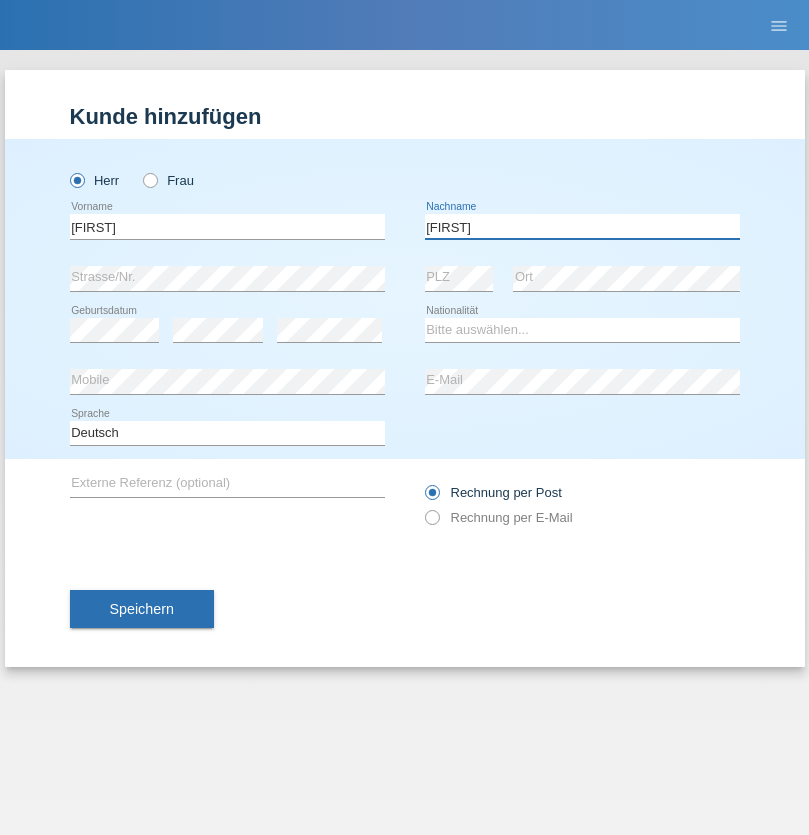 type on "[FIRST]" 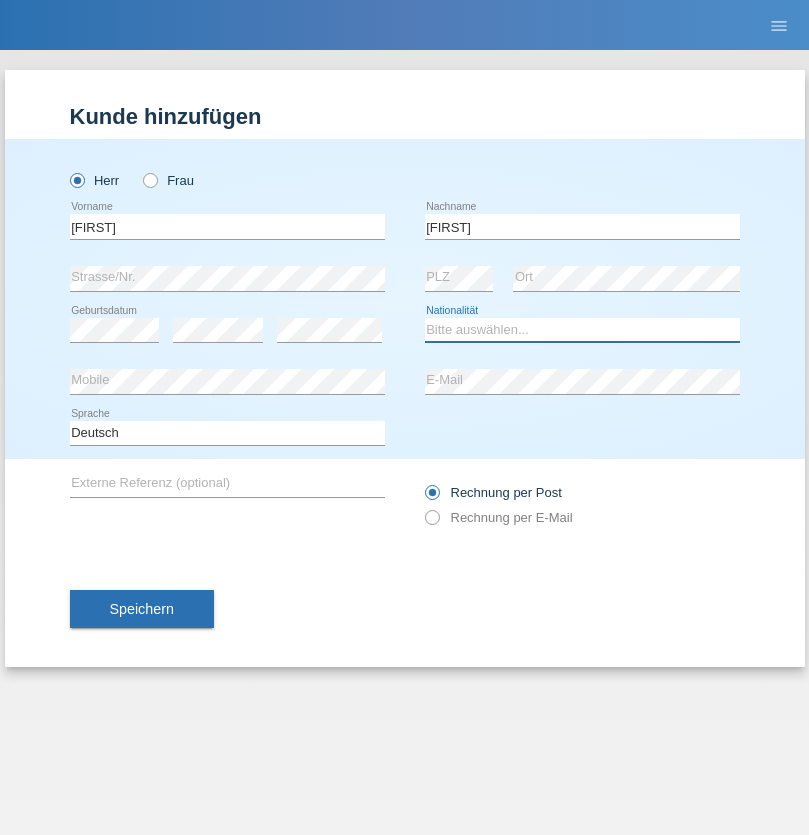 select on "CH" 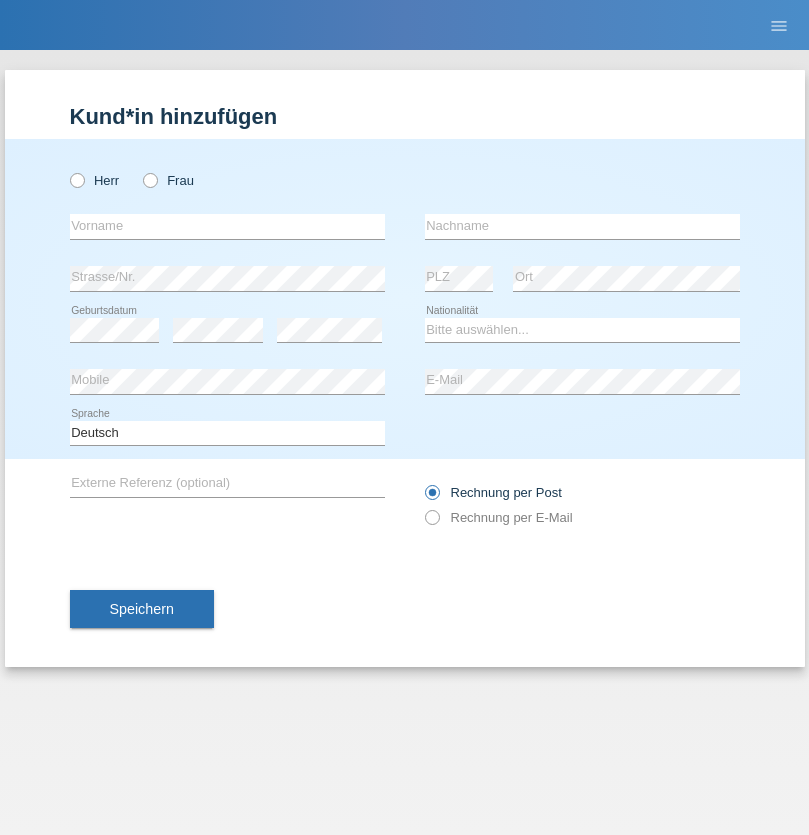 scroll, scrollTop: 0, scrollLeft: 0, axis: both 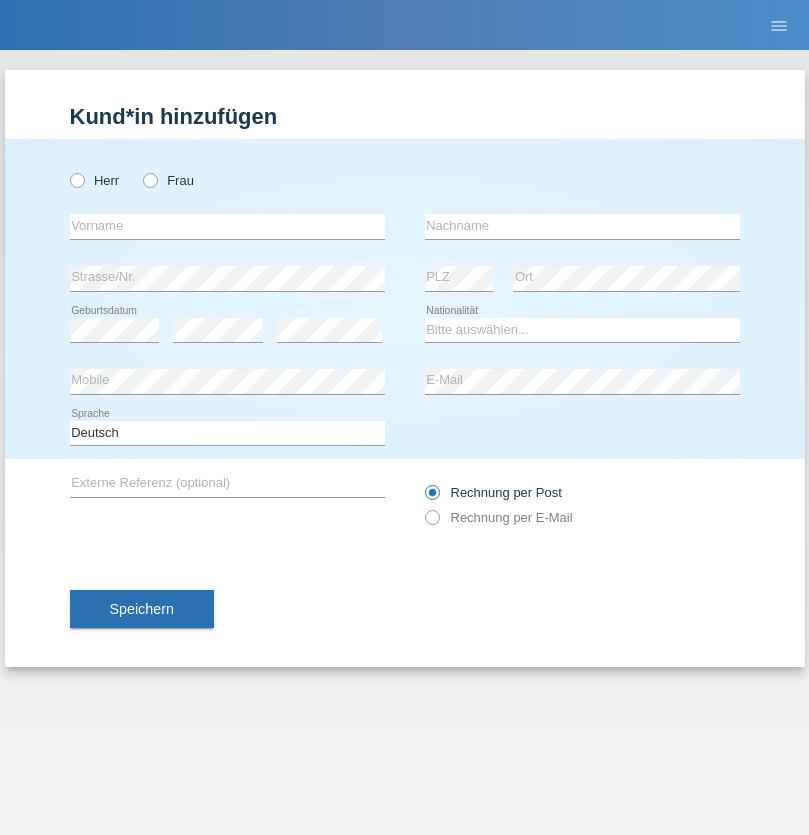 radio on "true" 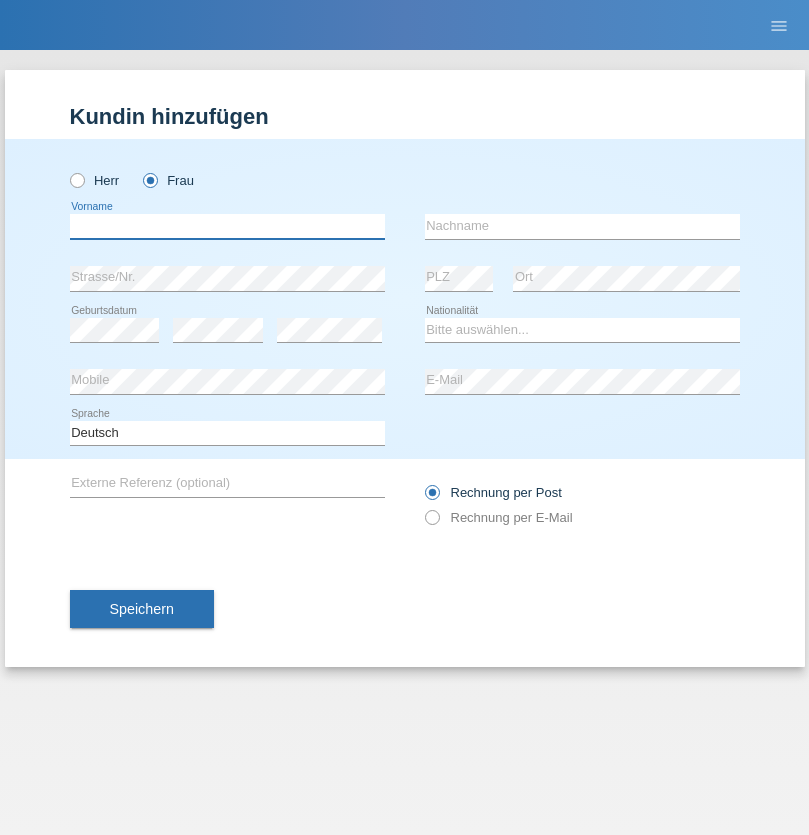 click at bounding box center (227, 226) 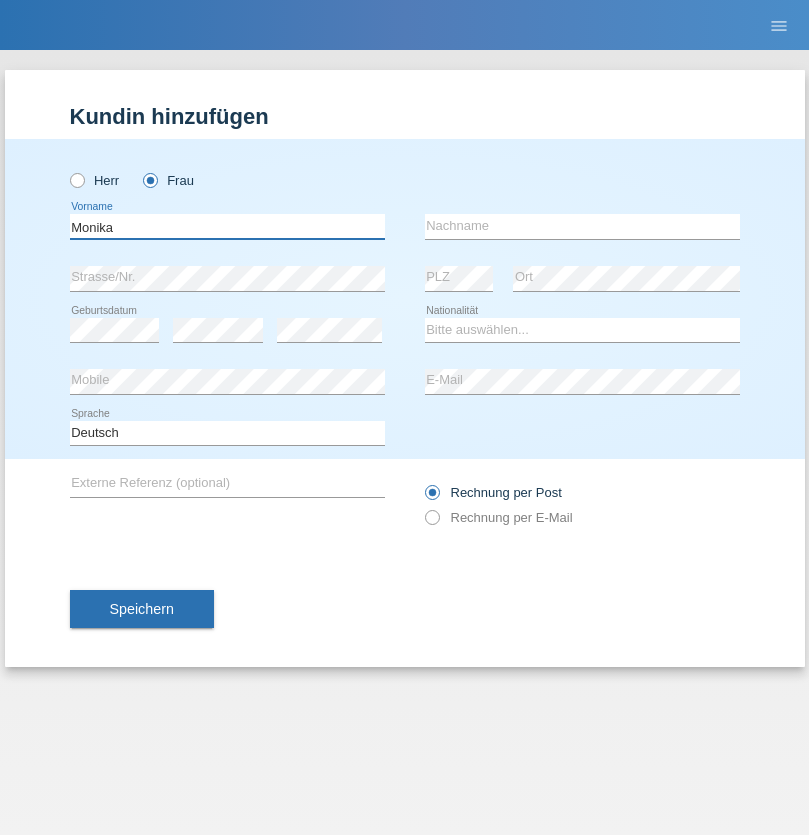 type on "Monika" 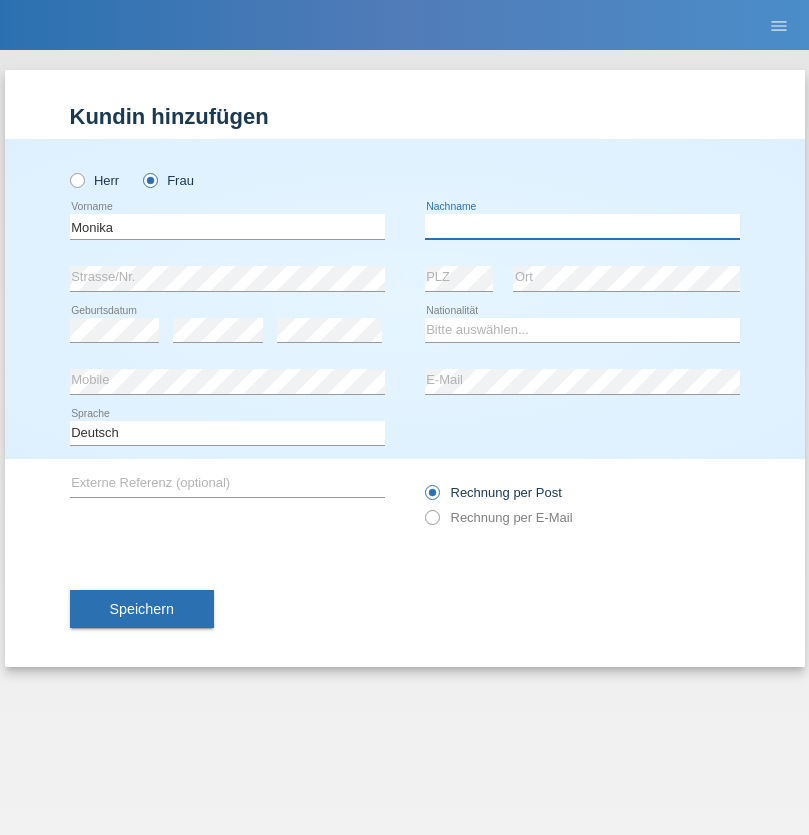 click at bounding box center (582, 226) 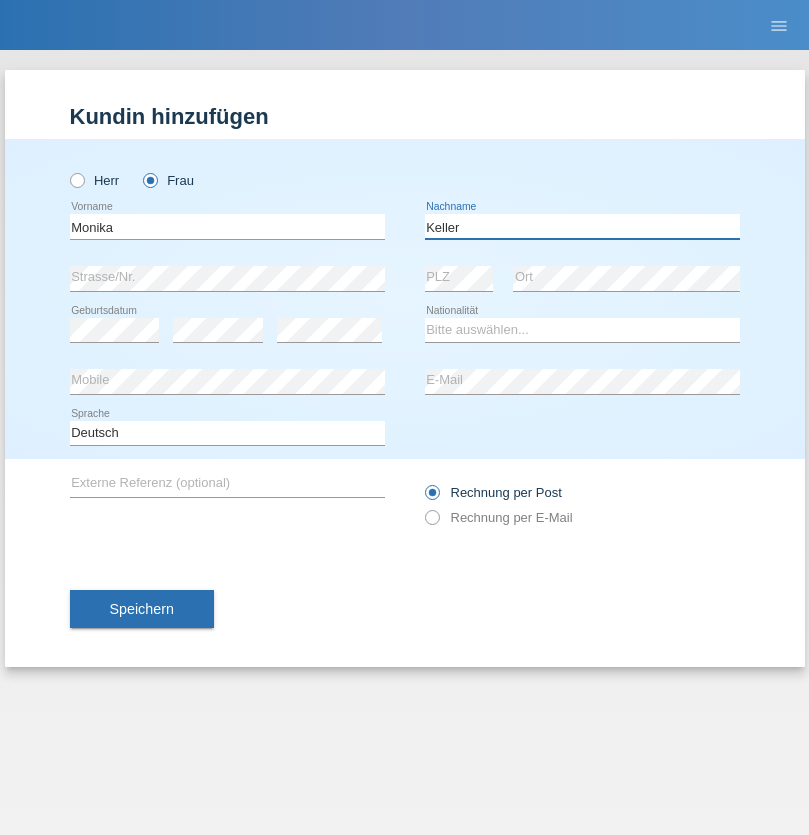 type on "Keller" 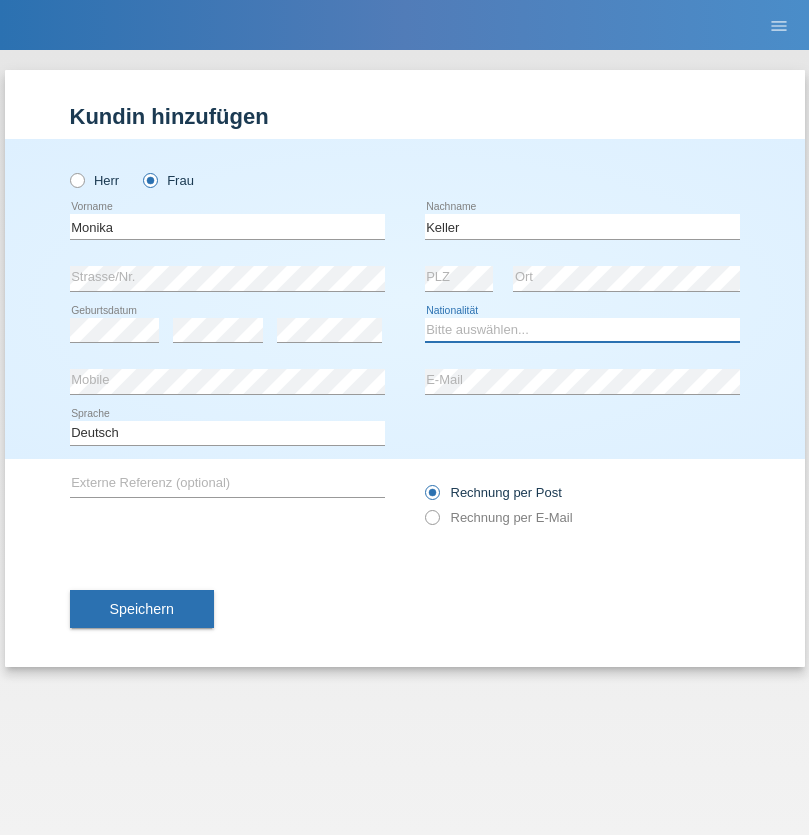 select on "CH" 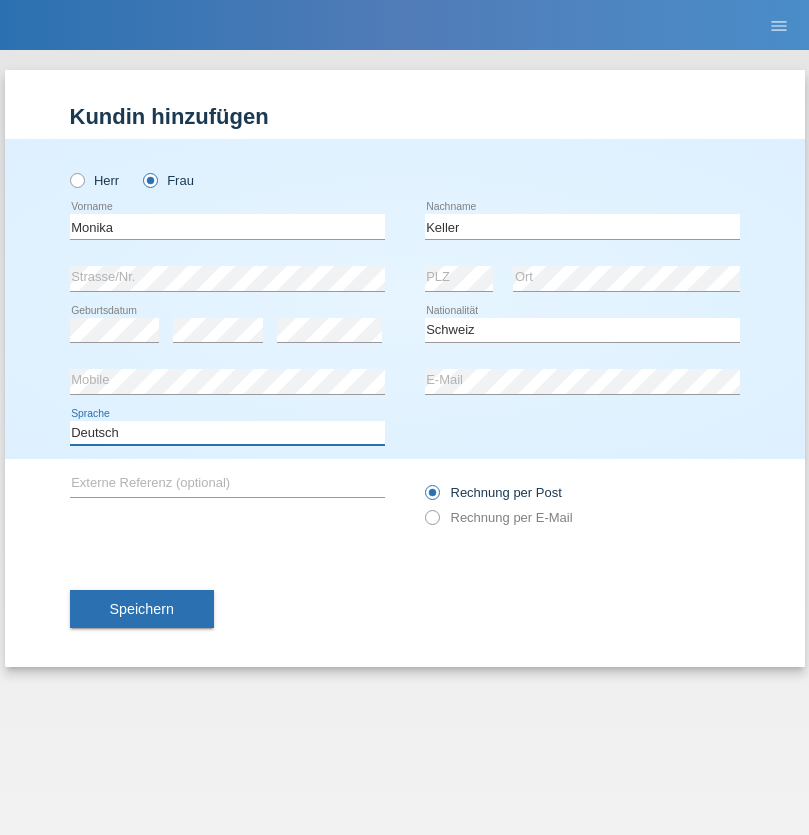select on "en" 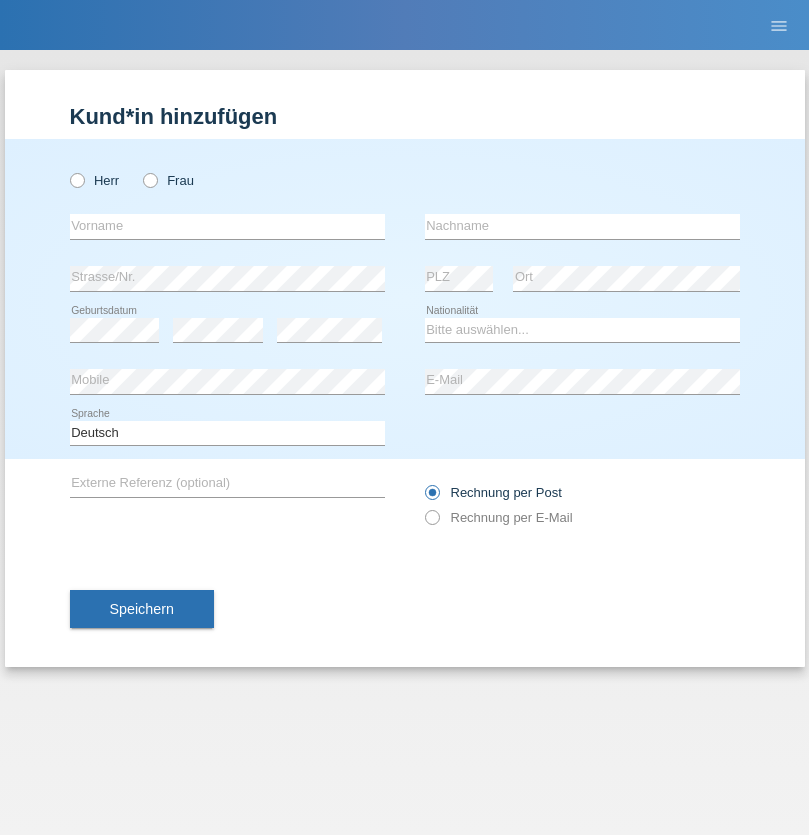 scroll, scrollTop: 0, scrollLeft: 0, axis: both 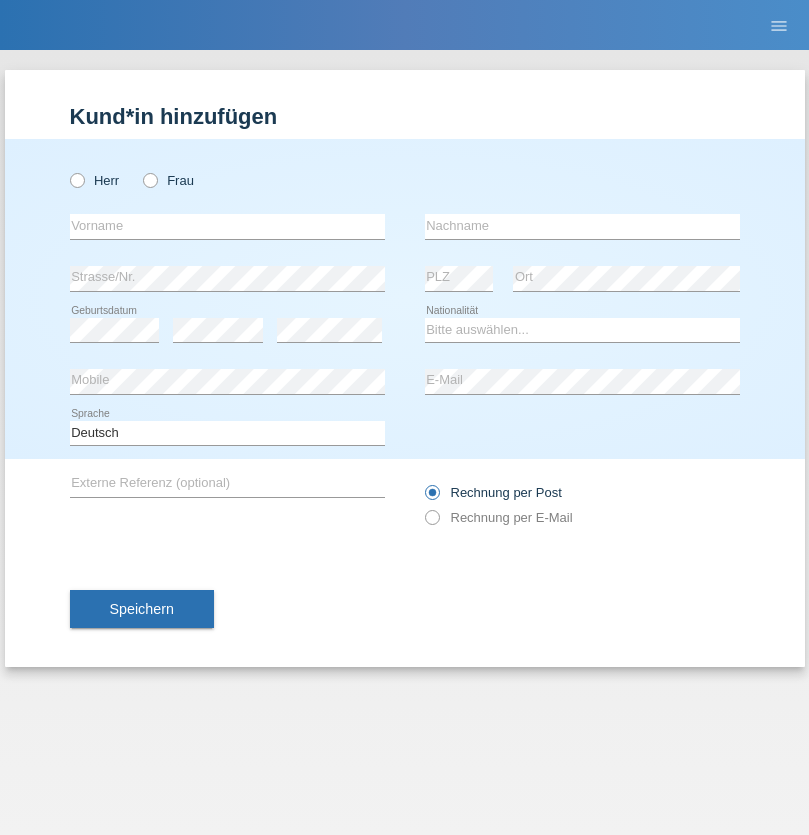 radio on "true" 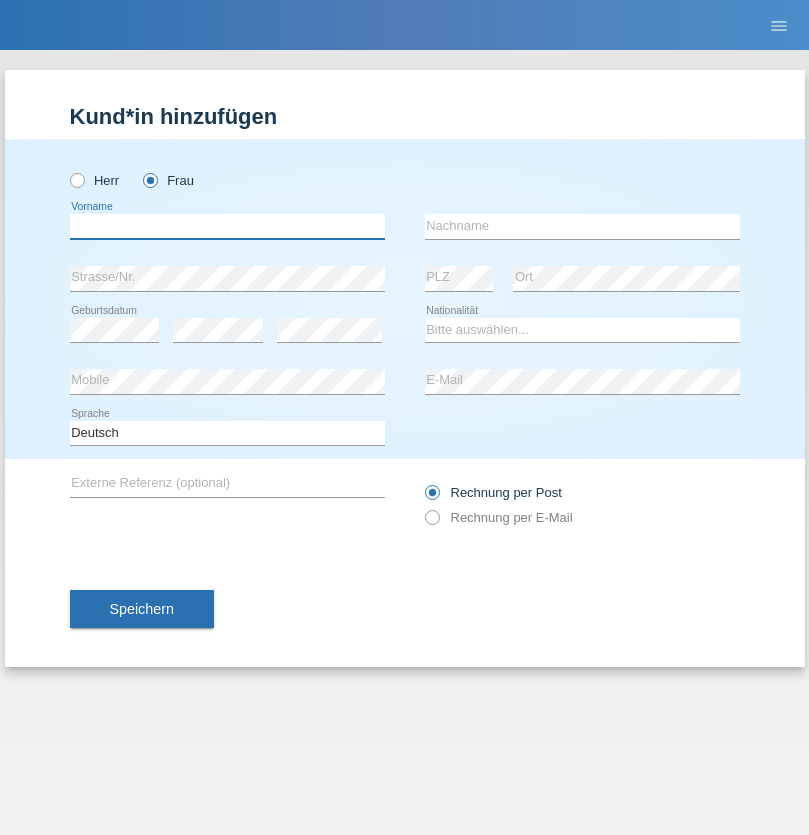 click at bounding box center (227, 226) 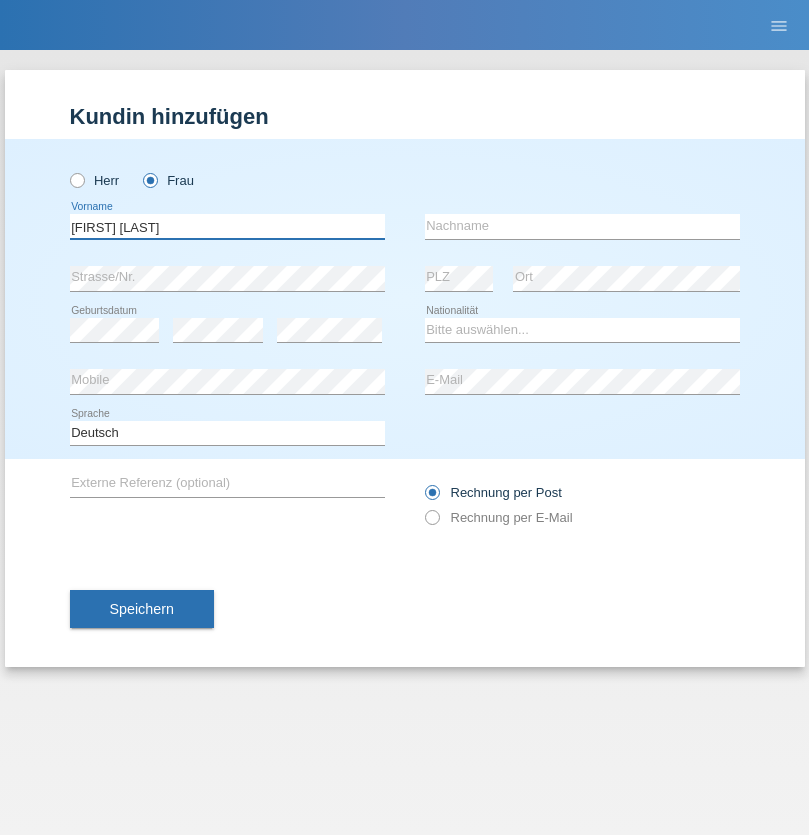type on "Maria Fernanda" 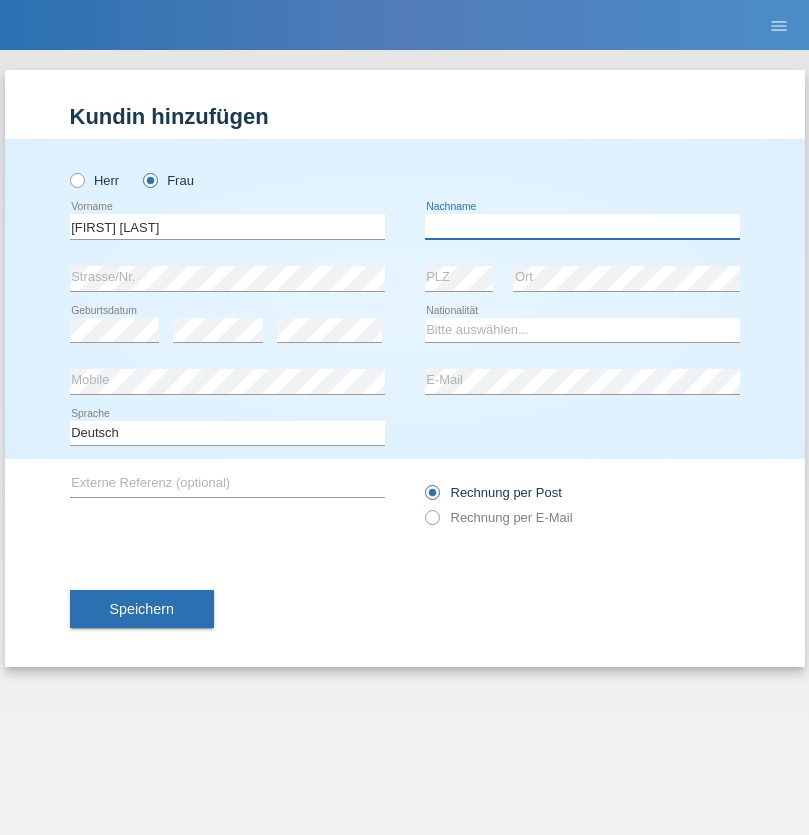 click at bounding box center (582, 226) 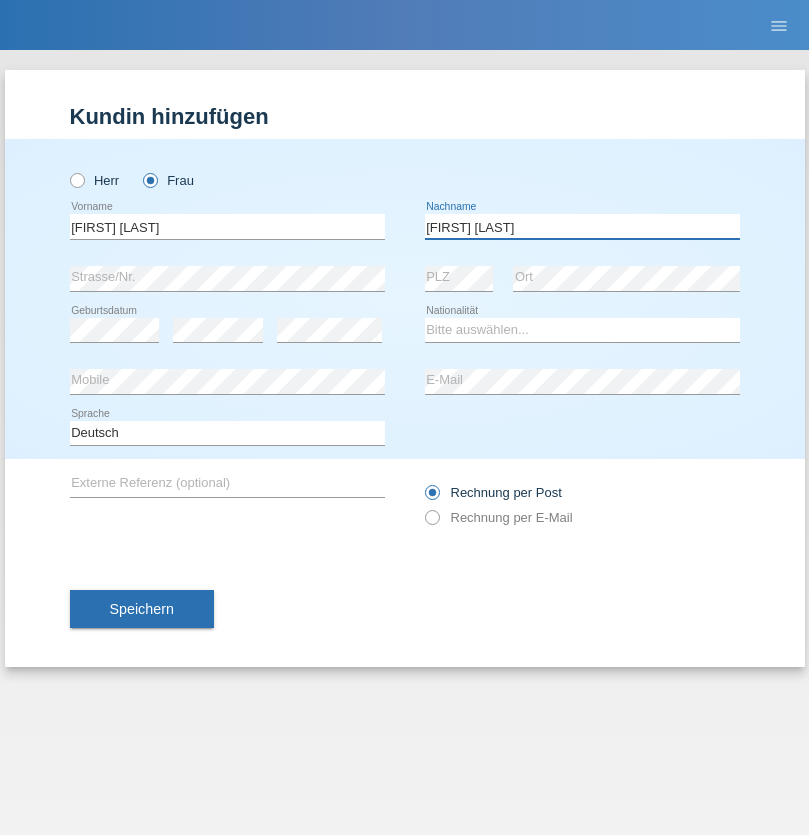 type on "Knusel Campillo" 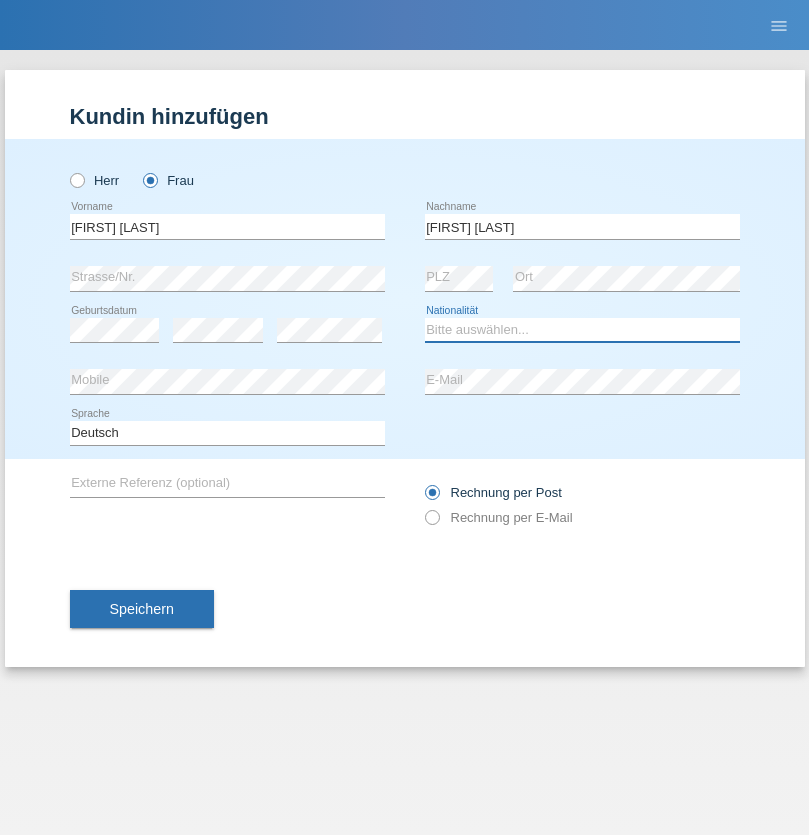 select on "CH" 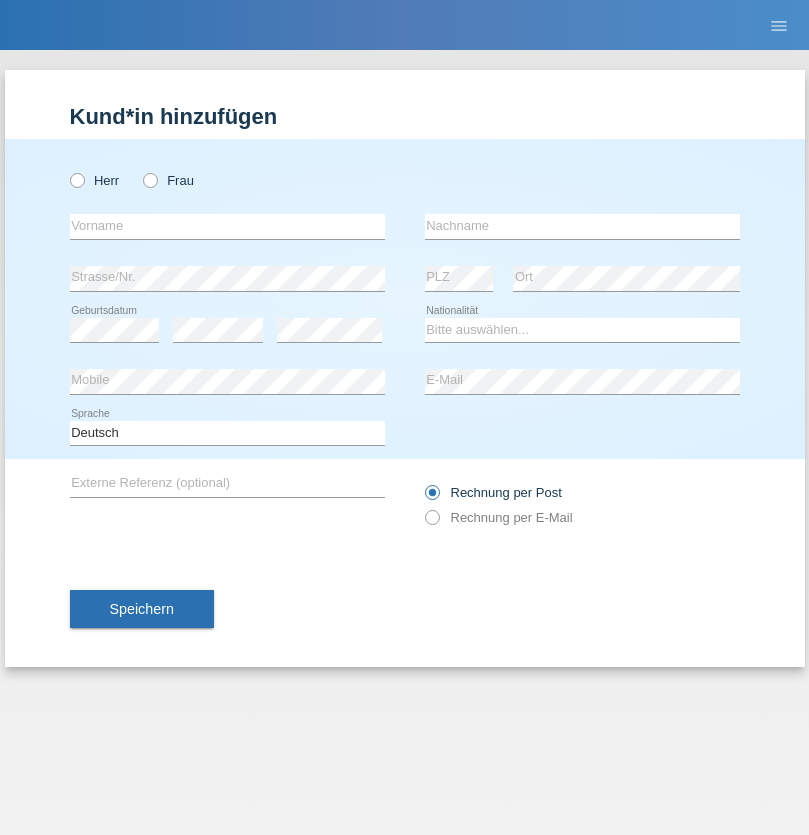 scroll, scrollTop: 0, scrollLeft: 0, axis: both 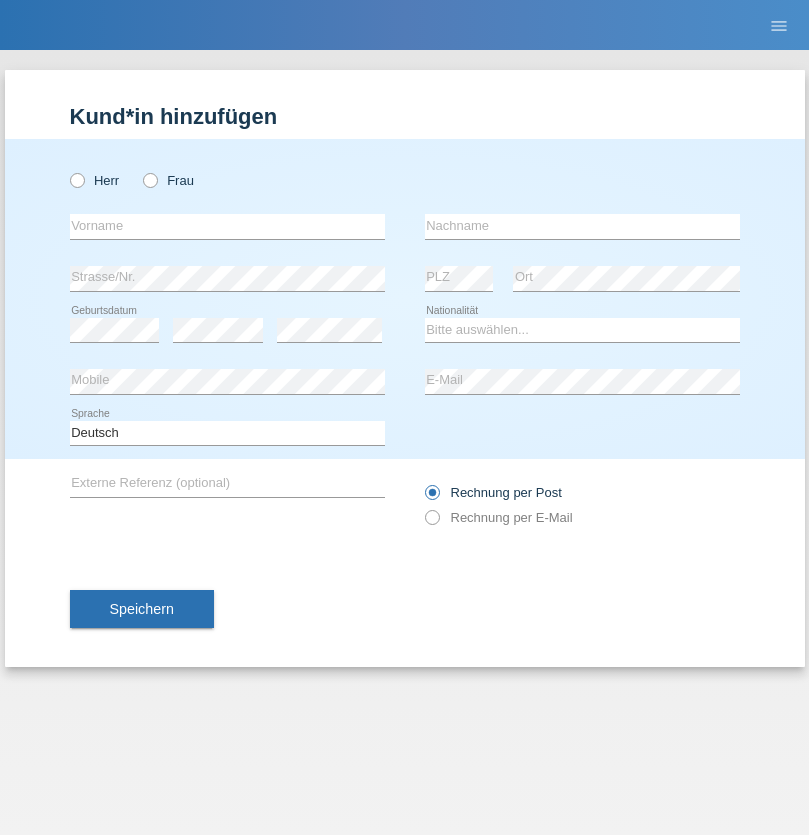 radio on "true" 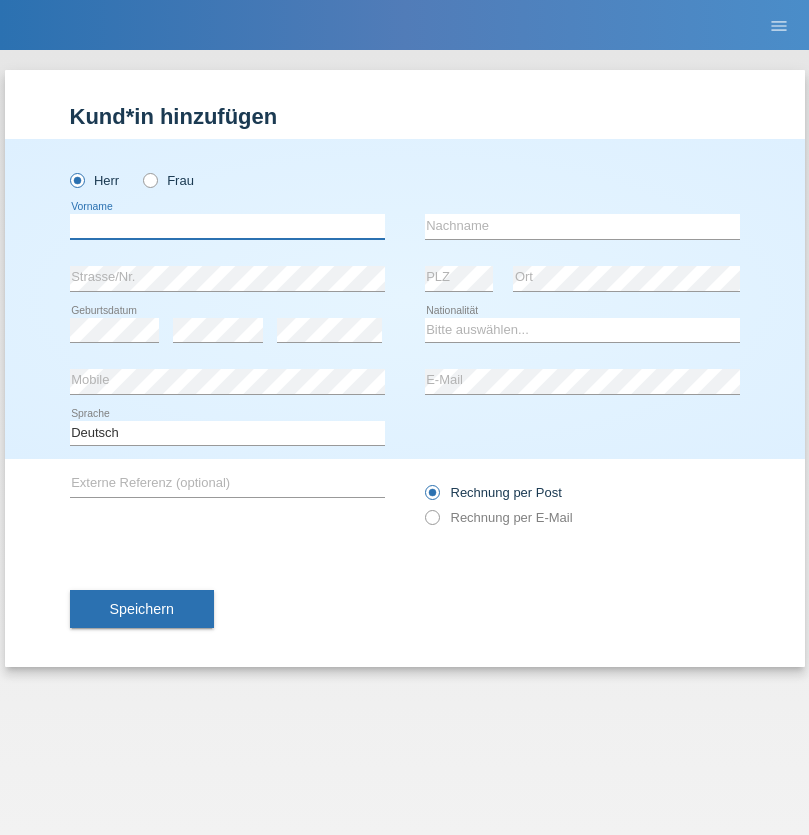 click at bounding box center [227, 226] 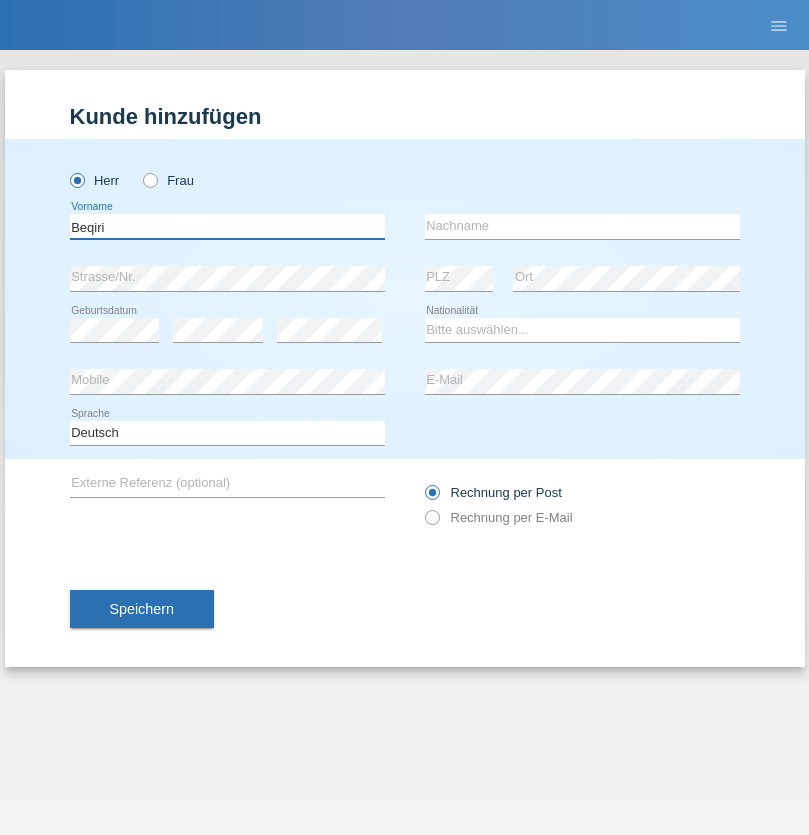 type on "Beqiri" 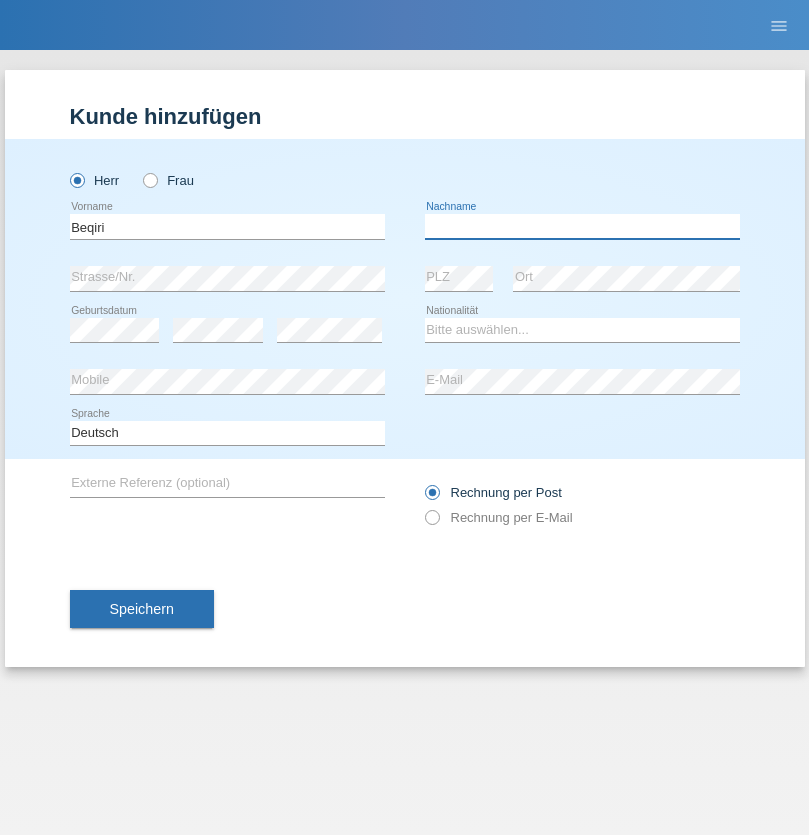 click at bounding box center [582, 226] 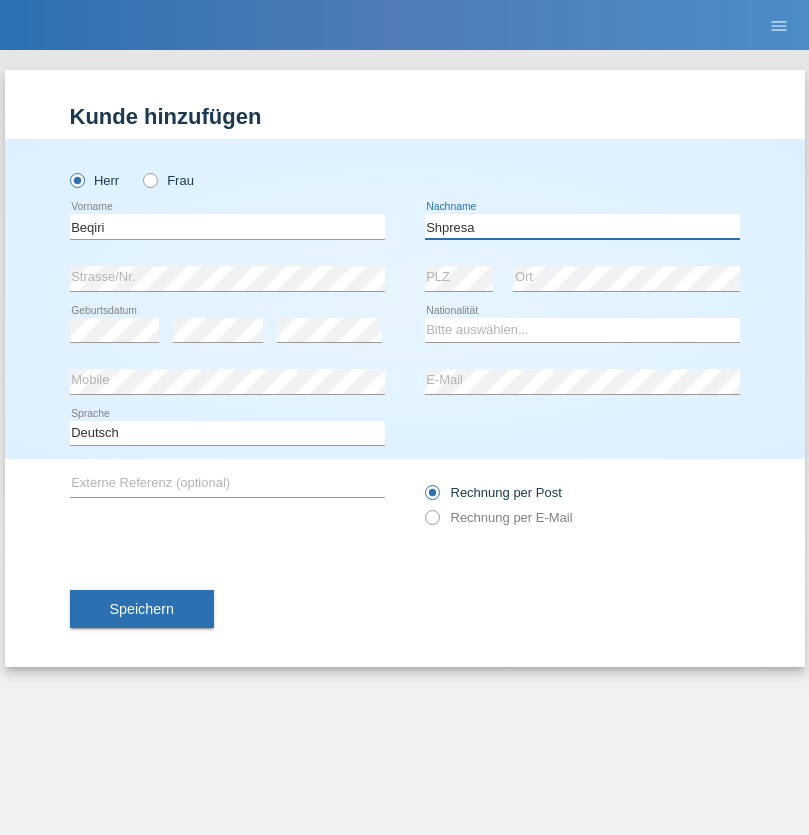 type on "Shpresa" 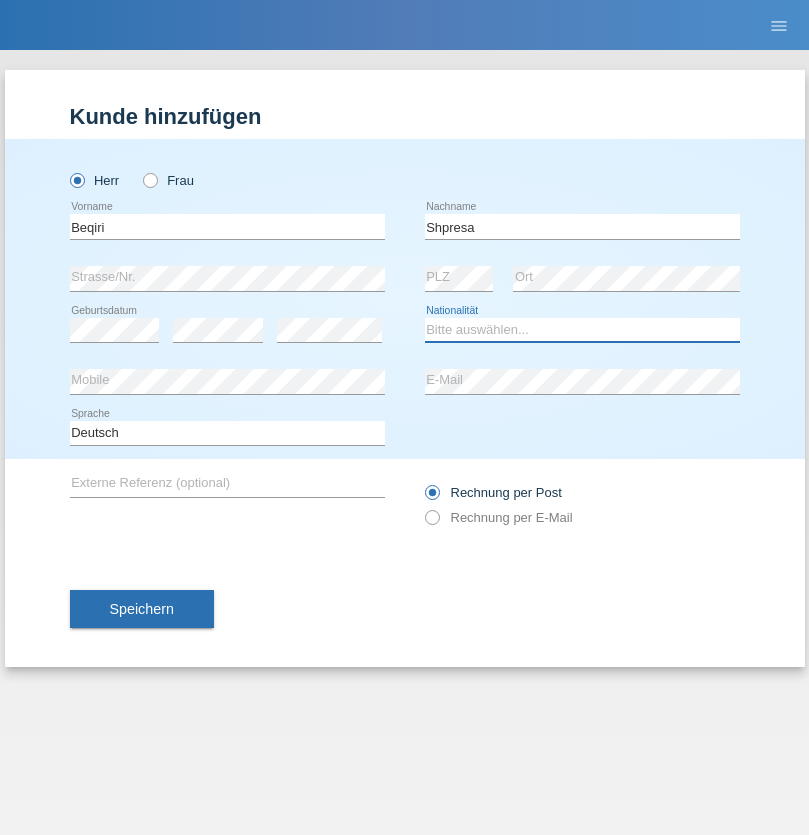 select on "XK" 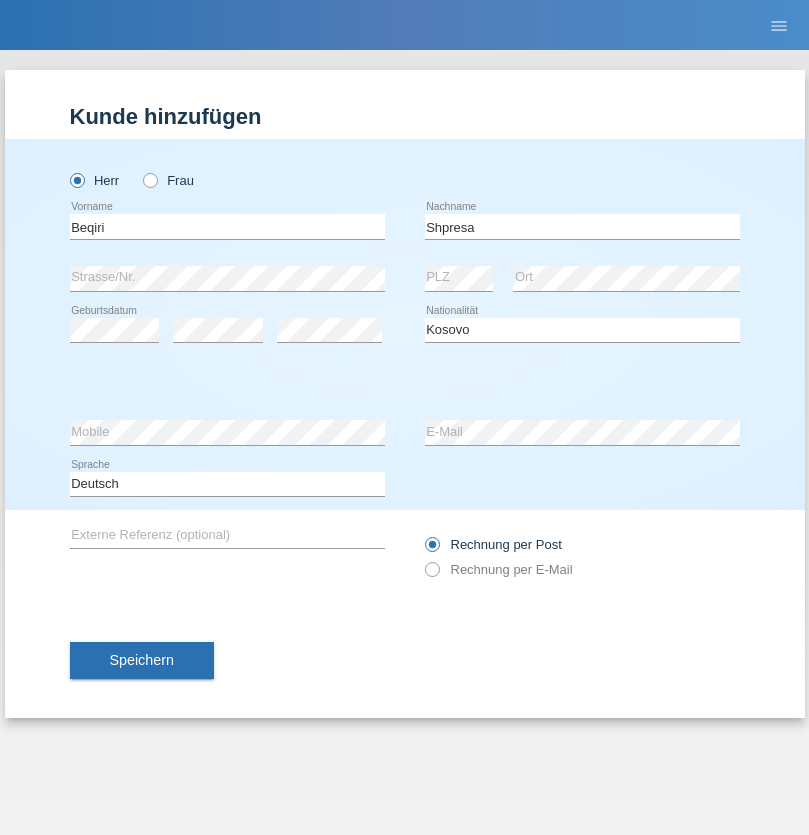 select on "C" 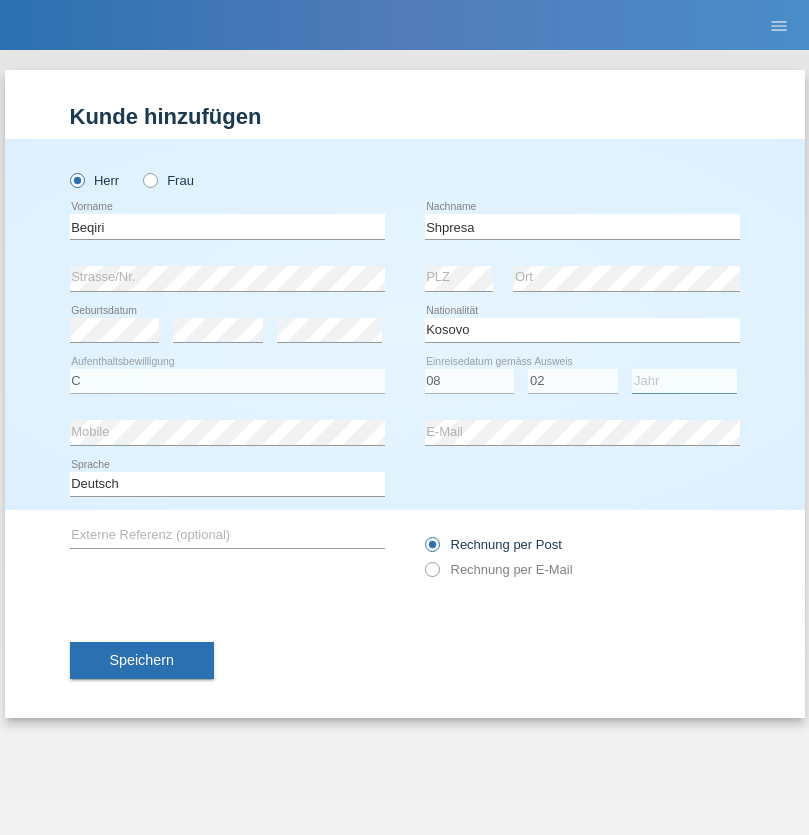 select on "1979" 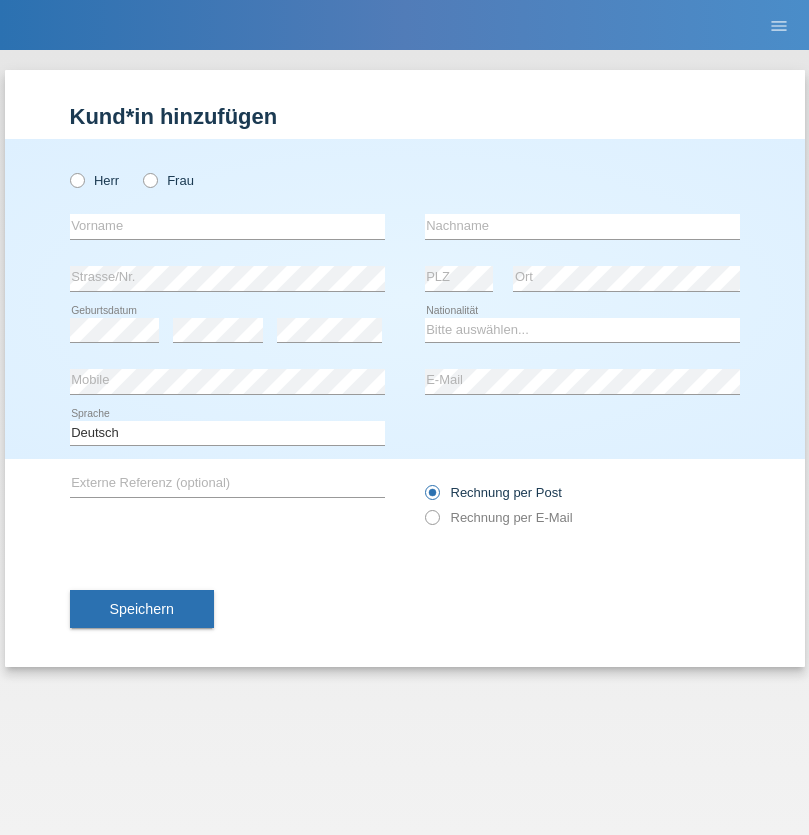scroll, scrollTop: 0, scrollLeft: 0, axis: both 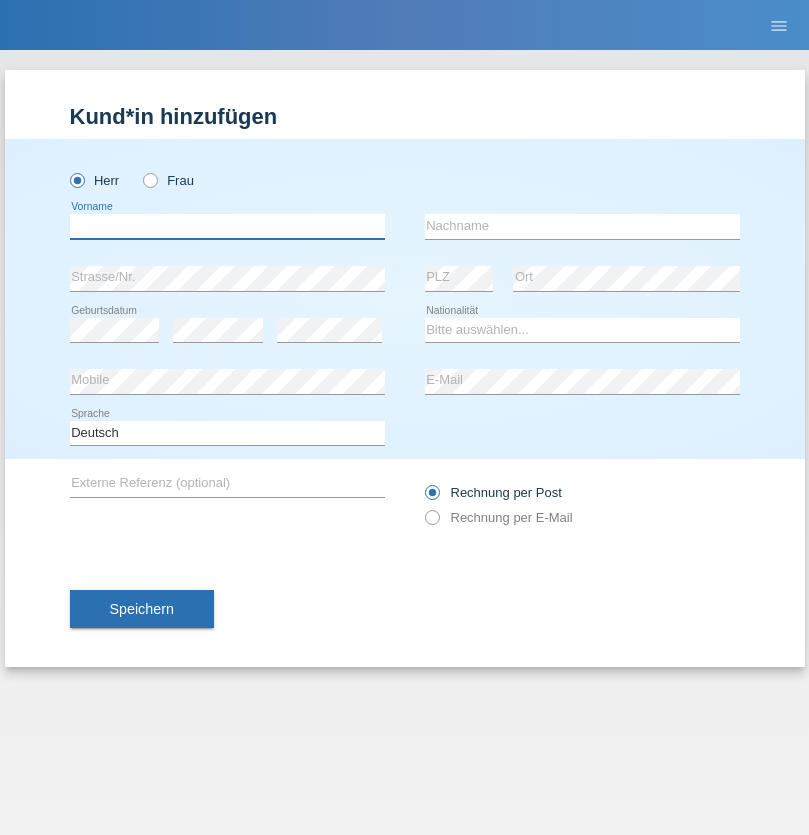 click at bounding box center (227, 226) 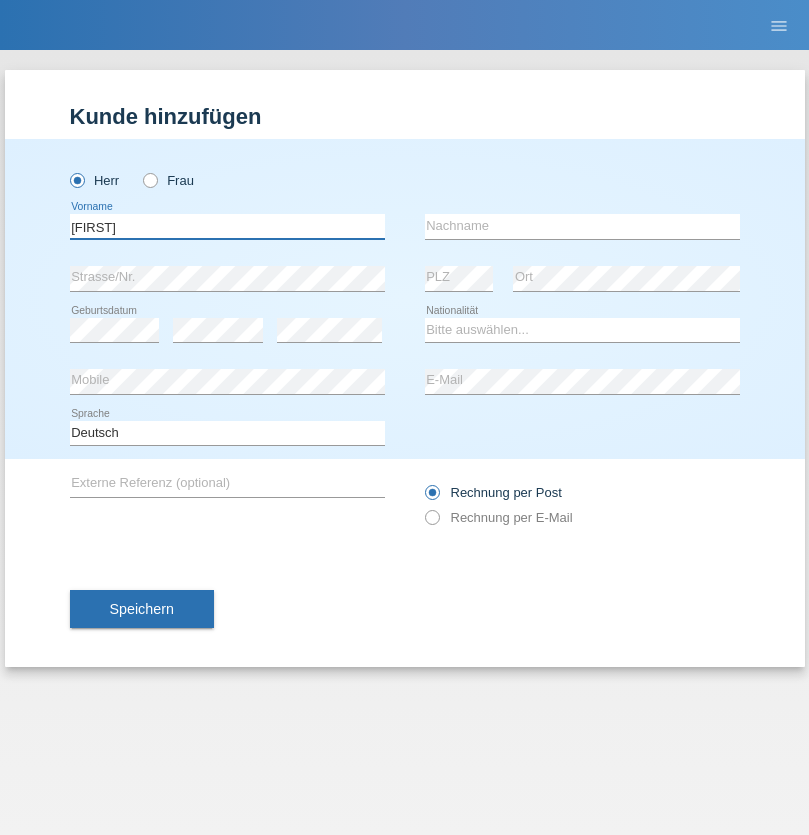 type on "[FIRST]" 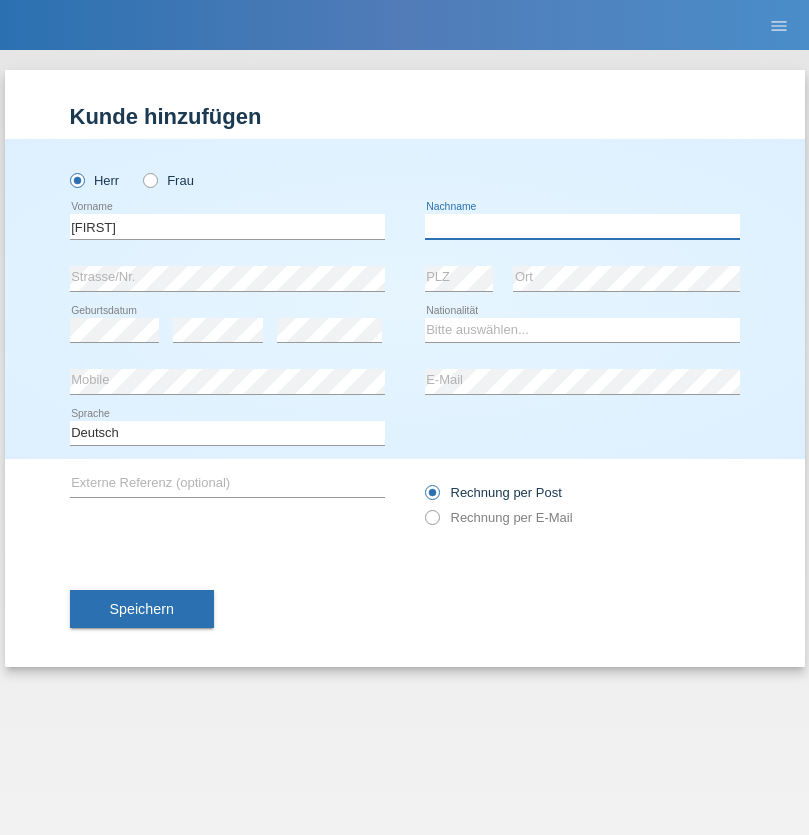 click at bounding box center (582, 226) 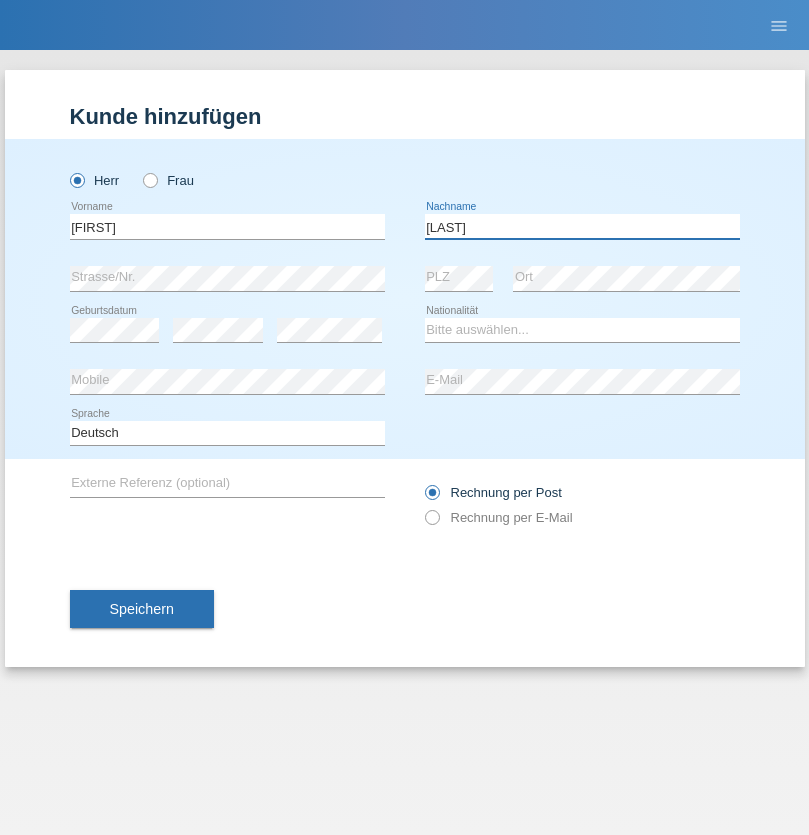 type on "[LAST]" 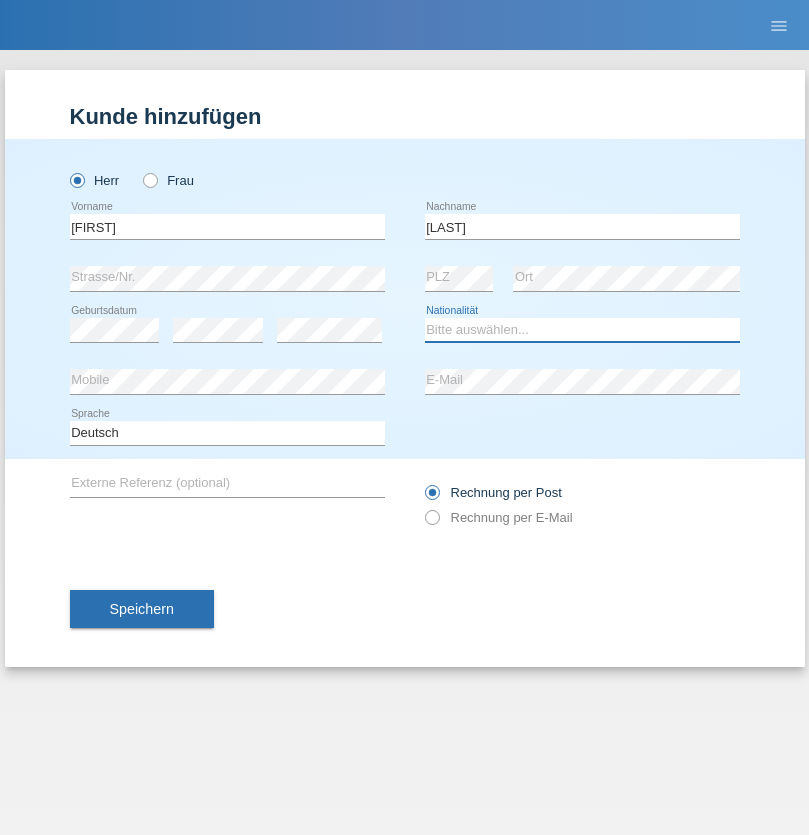 select on "CH" 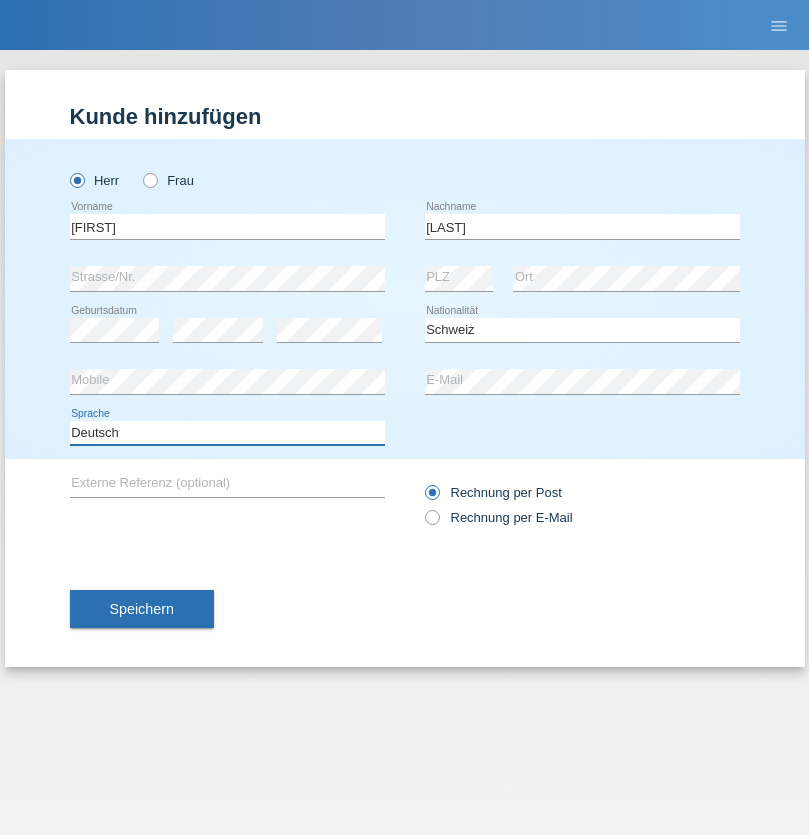 select on "en" 